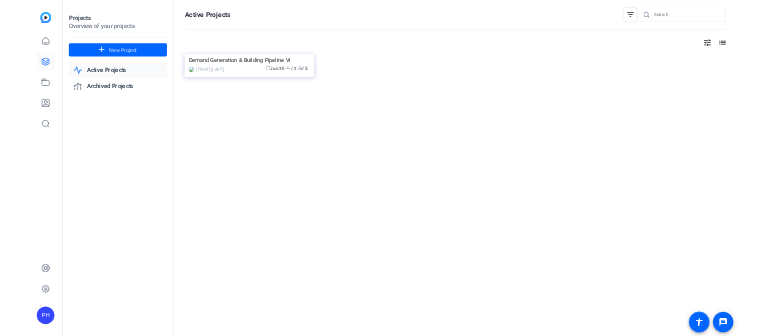 scroll, scrollTop: 0, scrollLeft: 0, axis: both 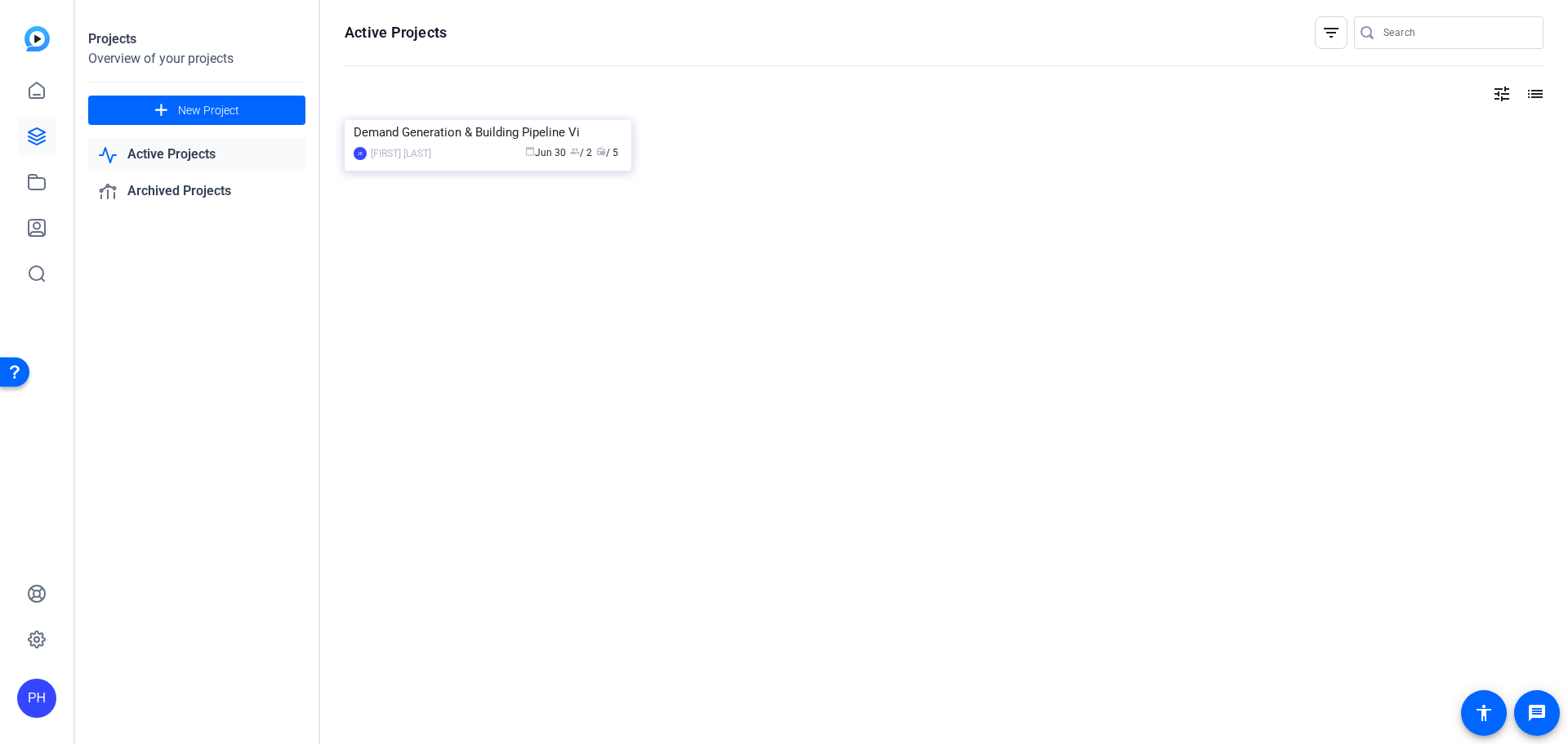 click on "Active Projects" 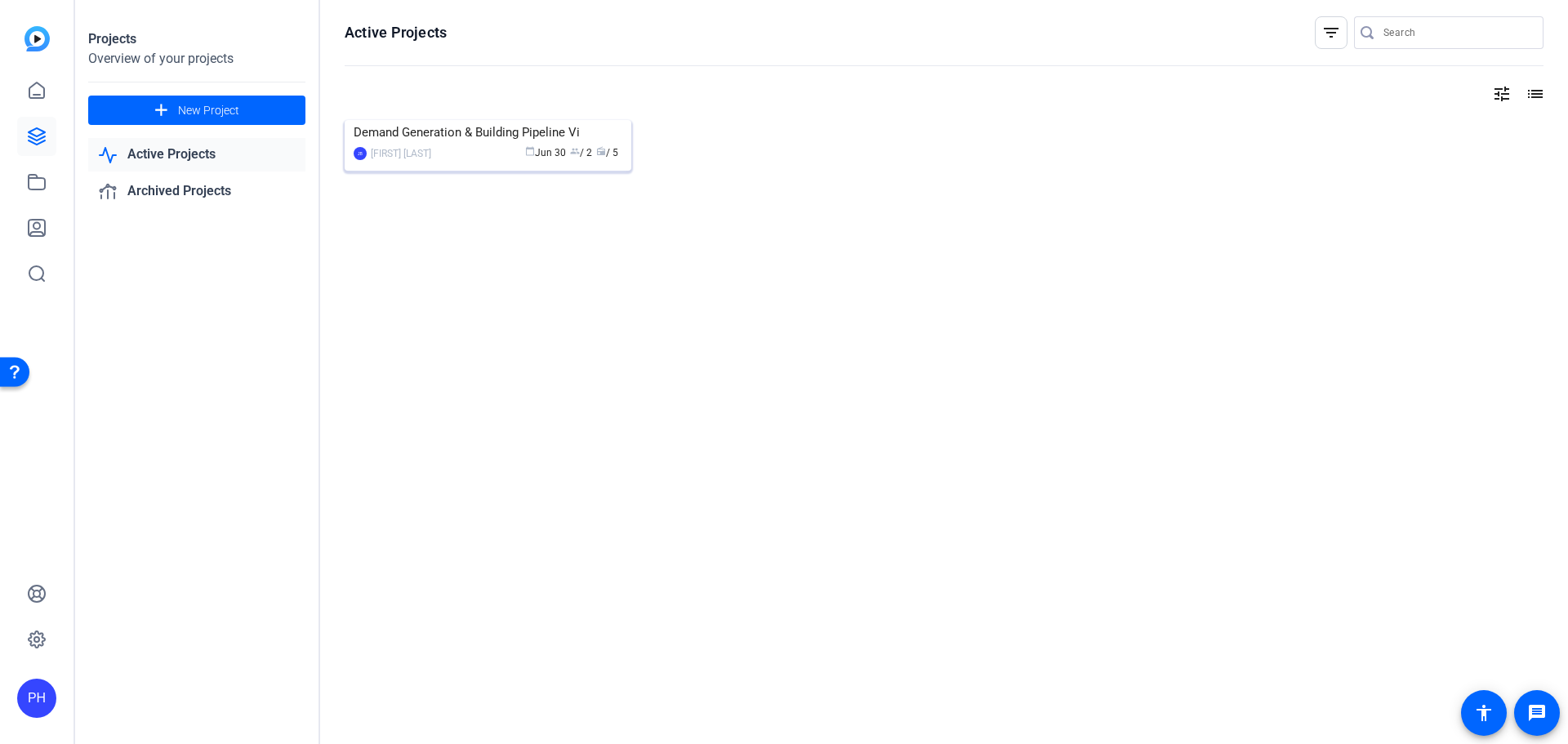 click on "calendar_today  Jun 30  group  / 2  radio  / 5" 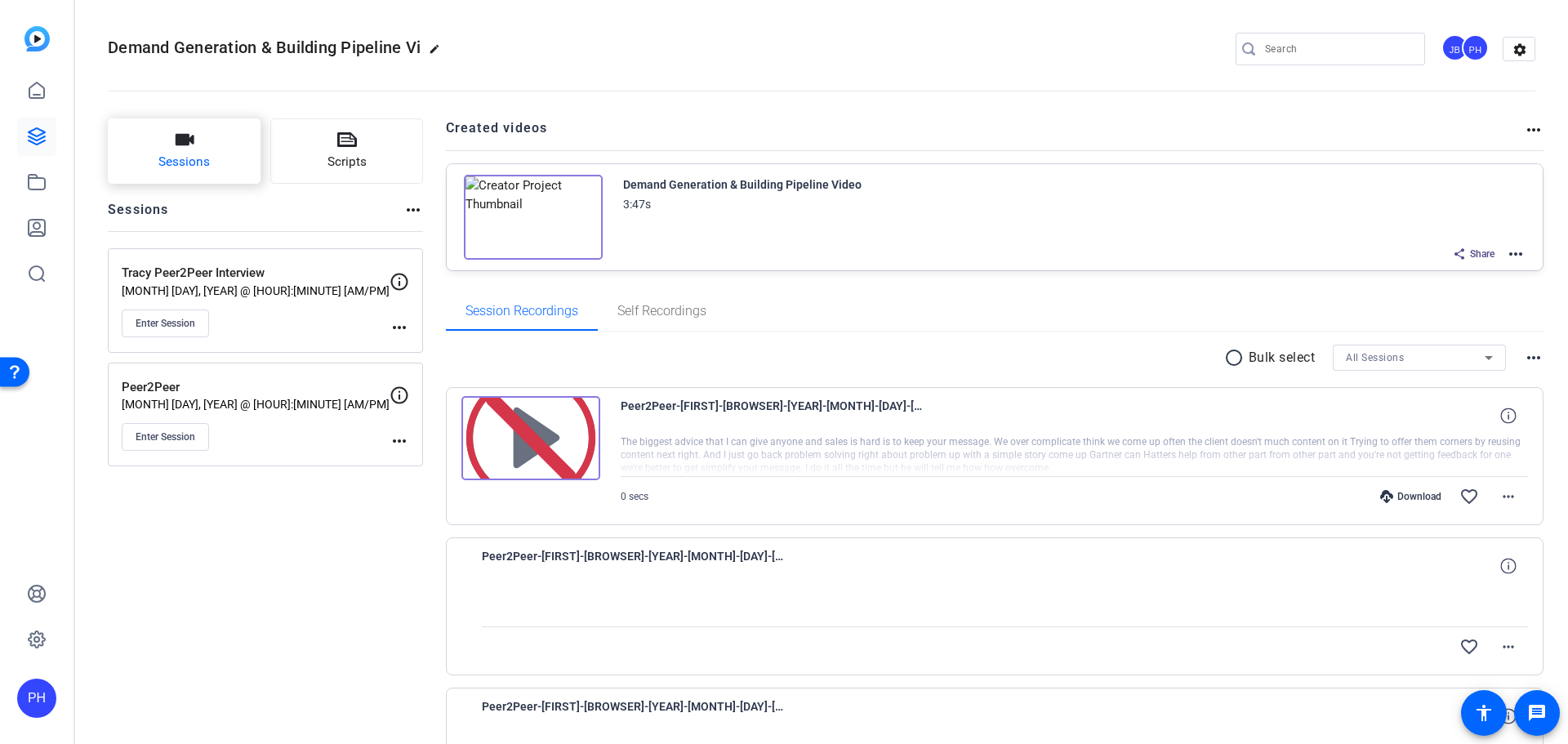 click 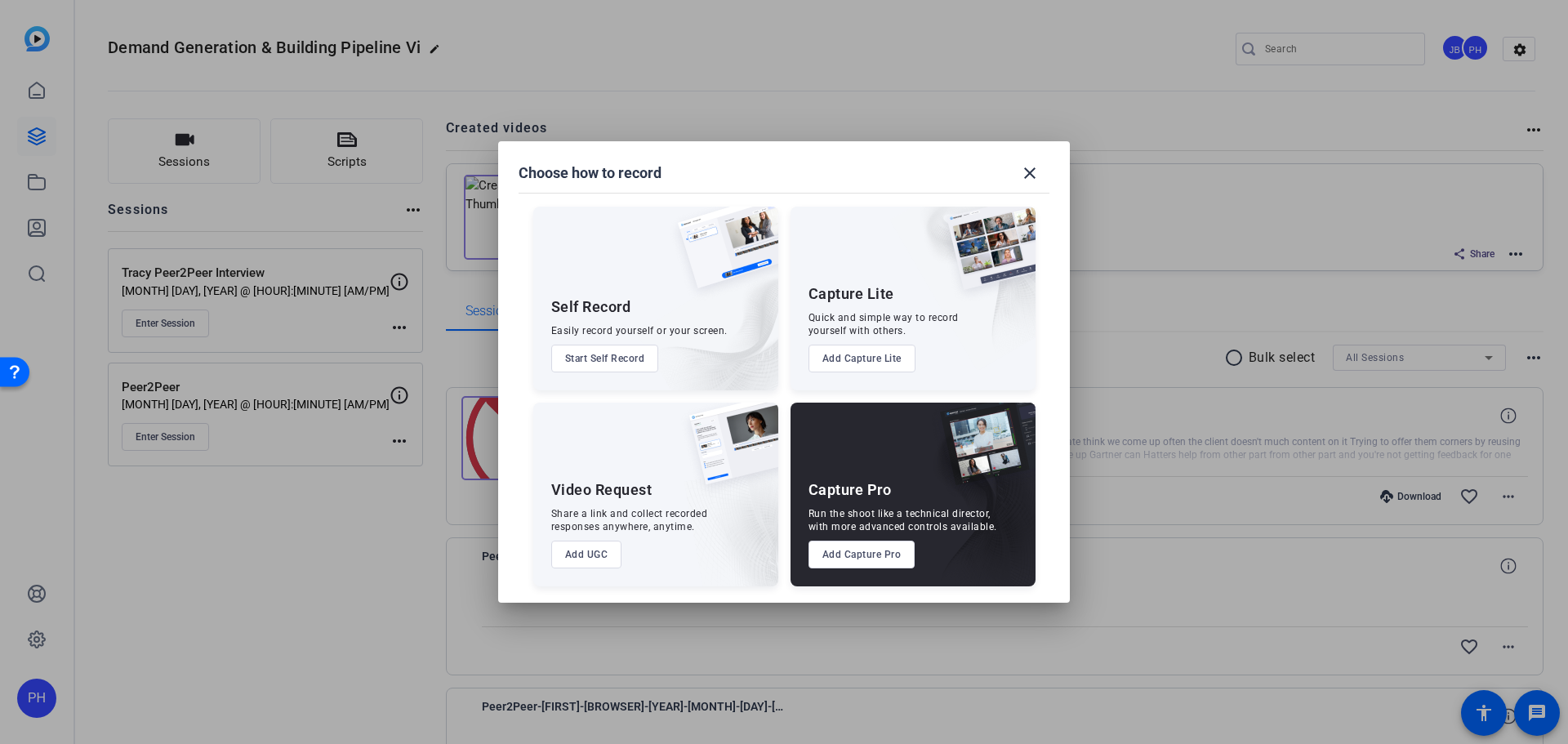 click on "Add Capture Pro" at bounding box center (862, 555) 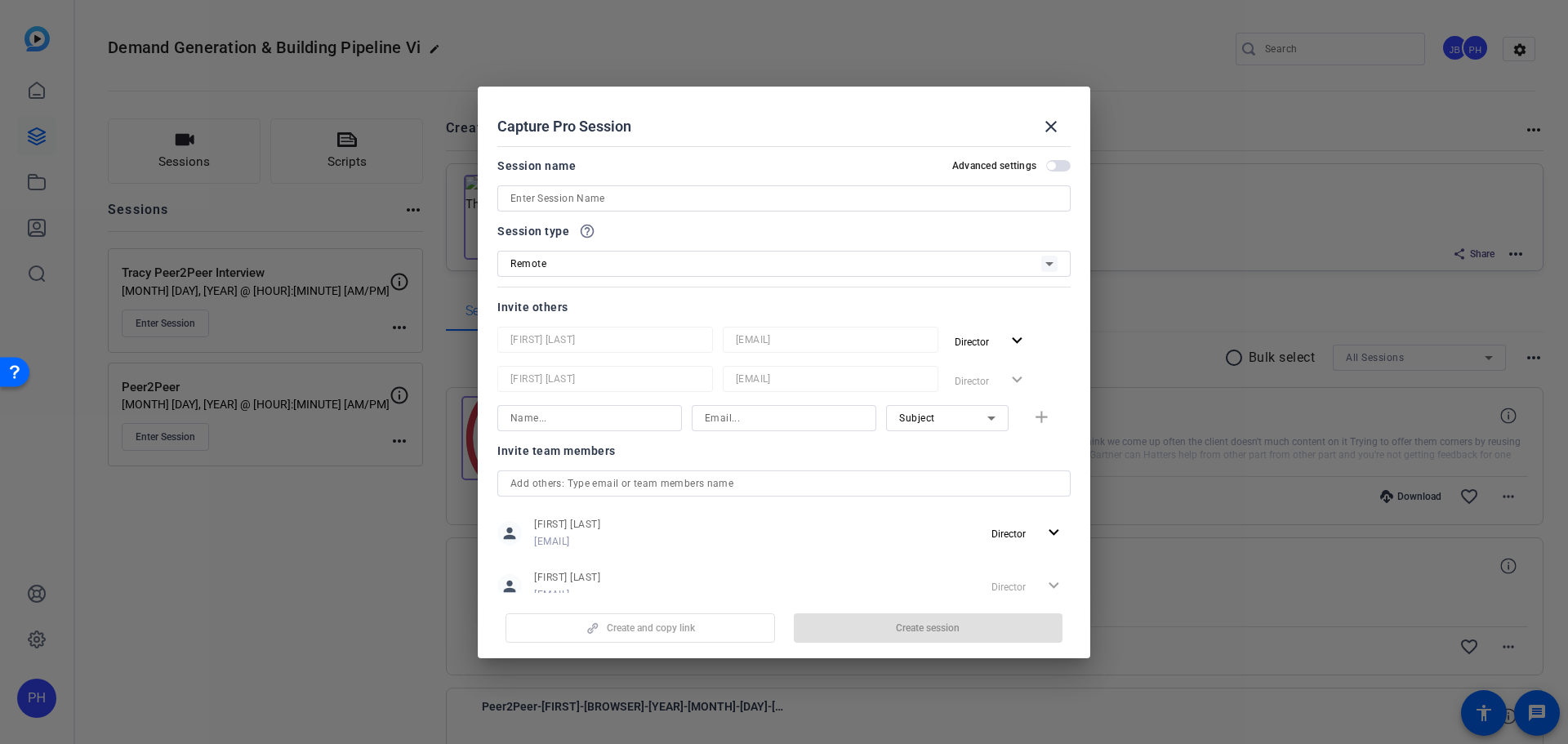 click at bounding box center (784, 198) 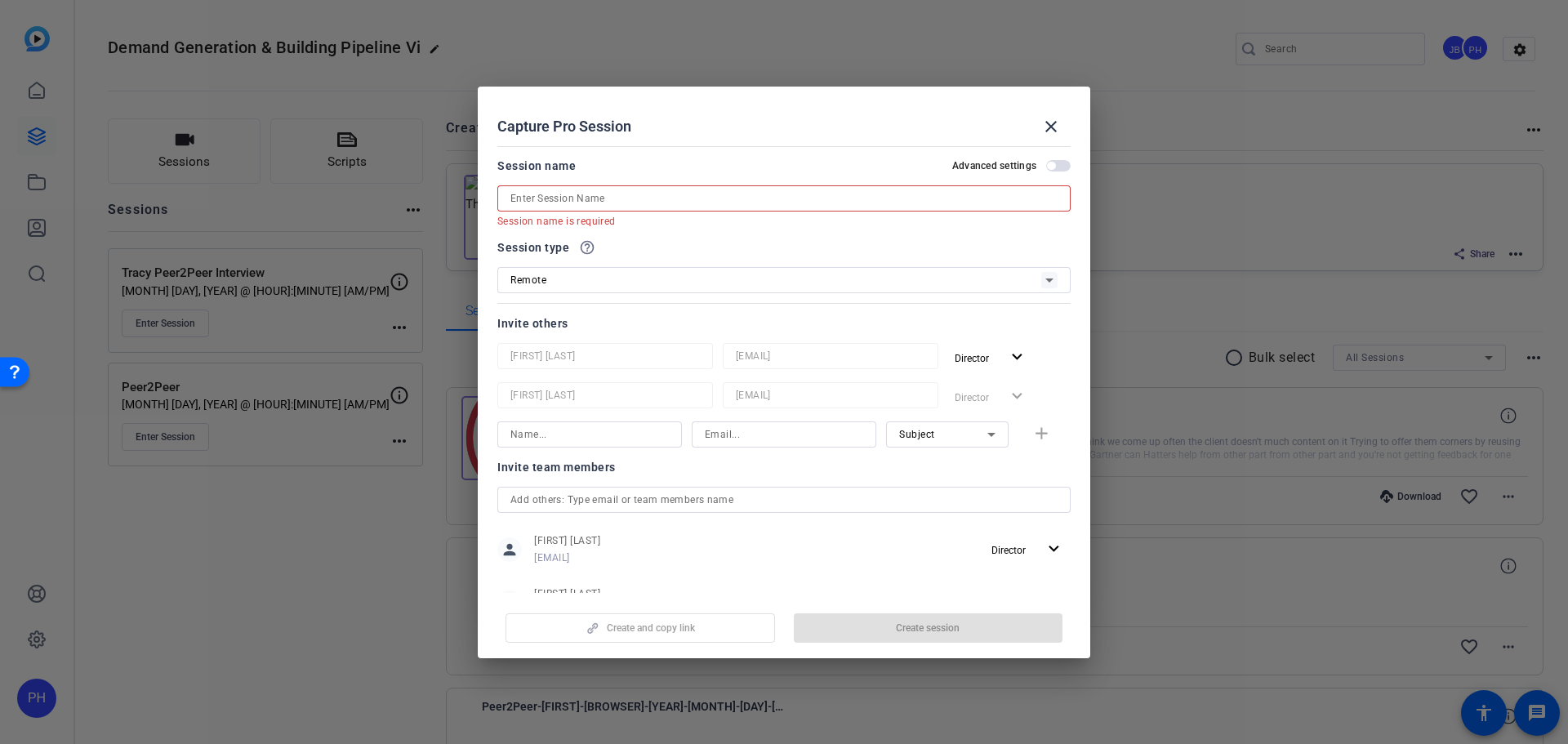 click at bounding box center (784, 198) 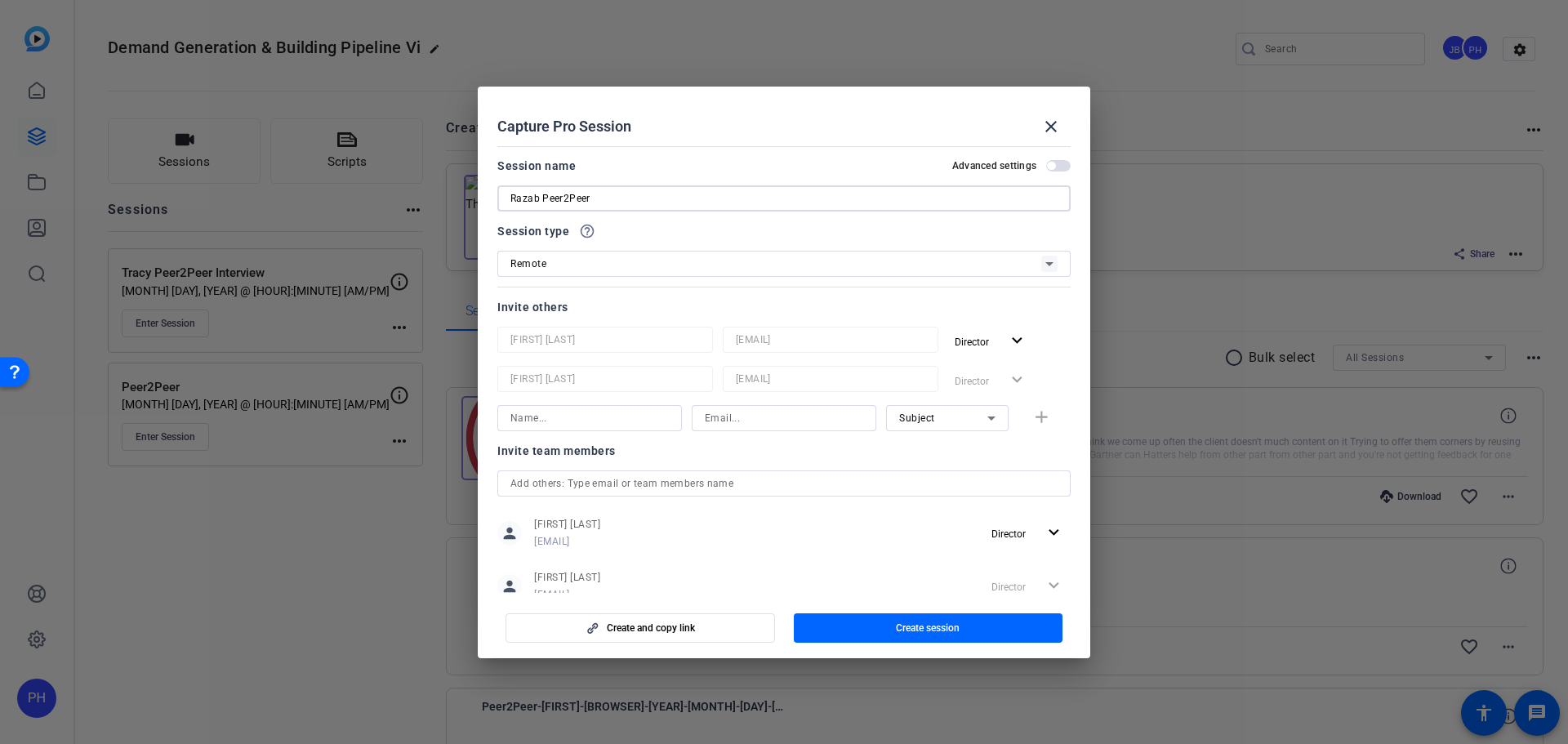 type on "Razab Peer2Peer" 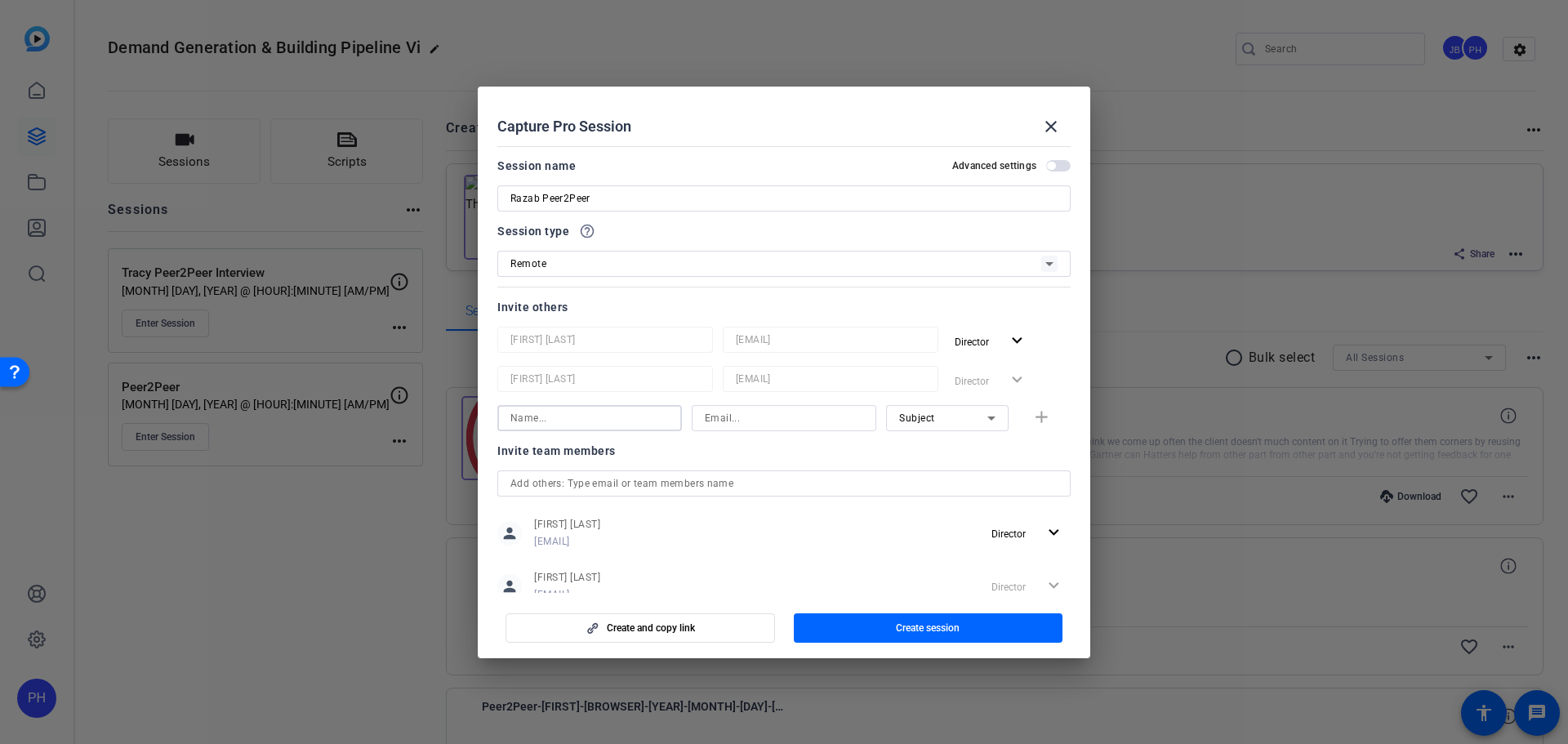 click at bounding box center [590, 418] 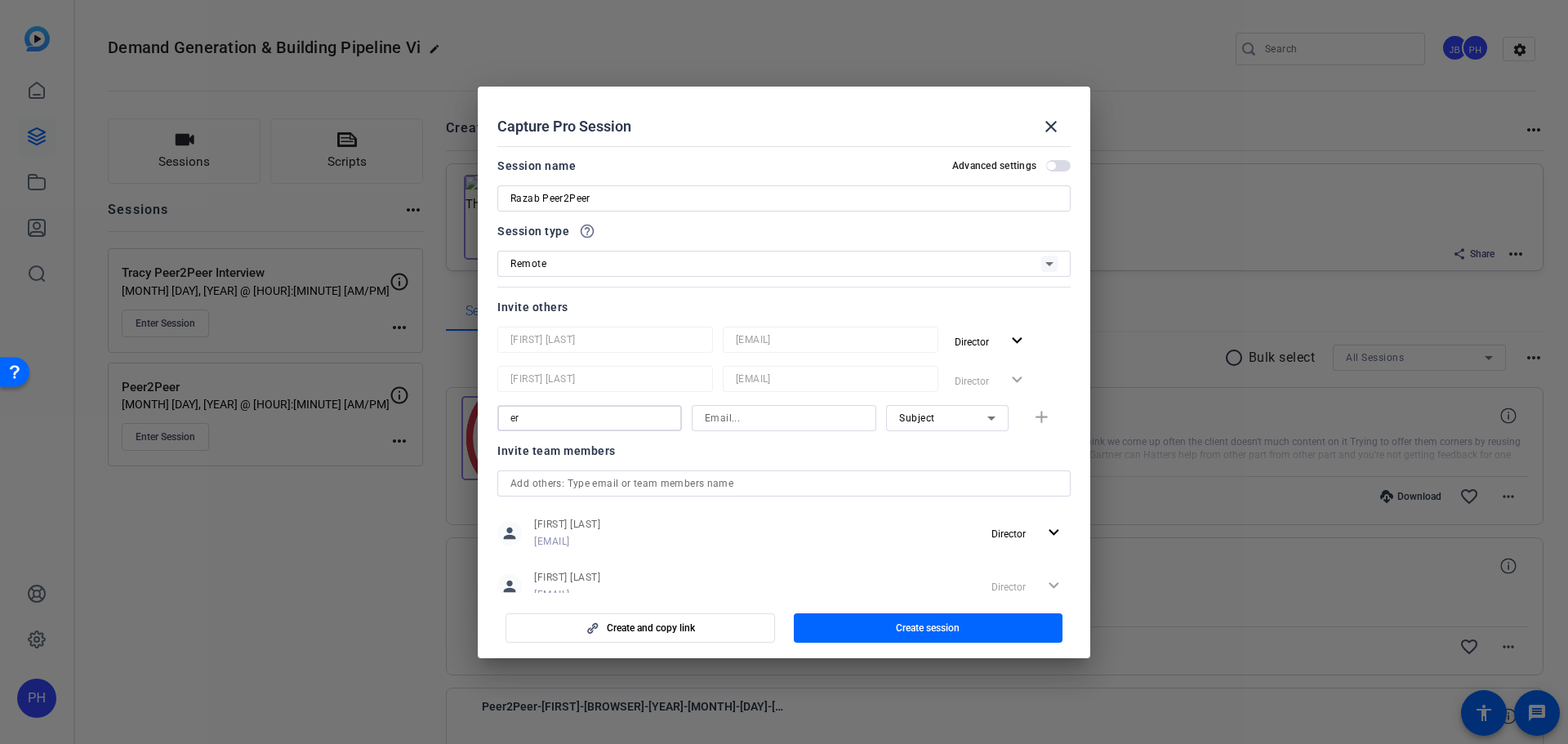 type on "e" 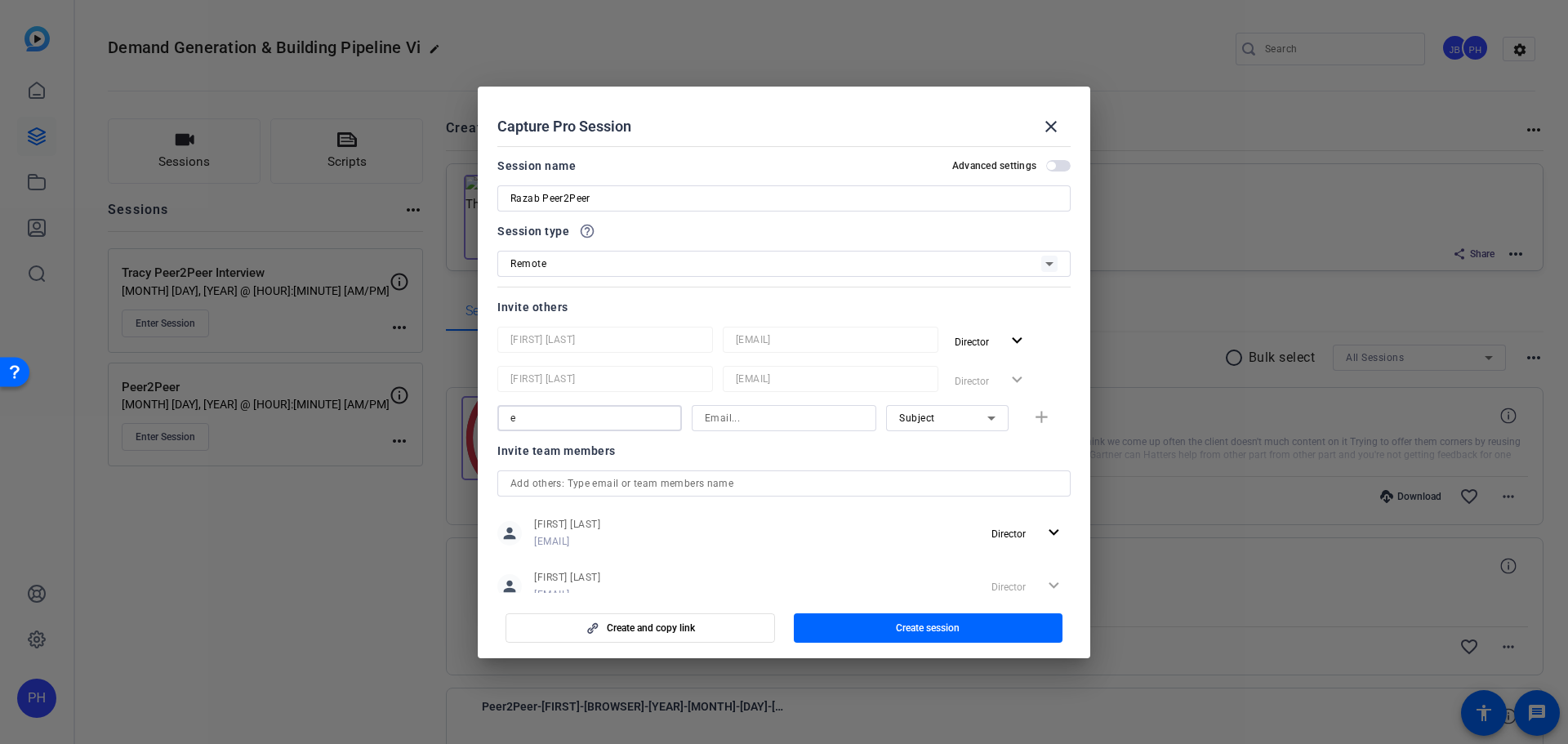 type 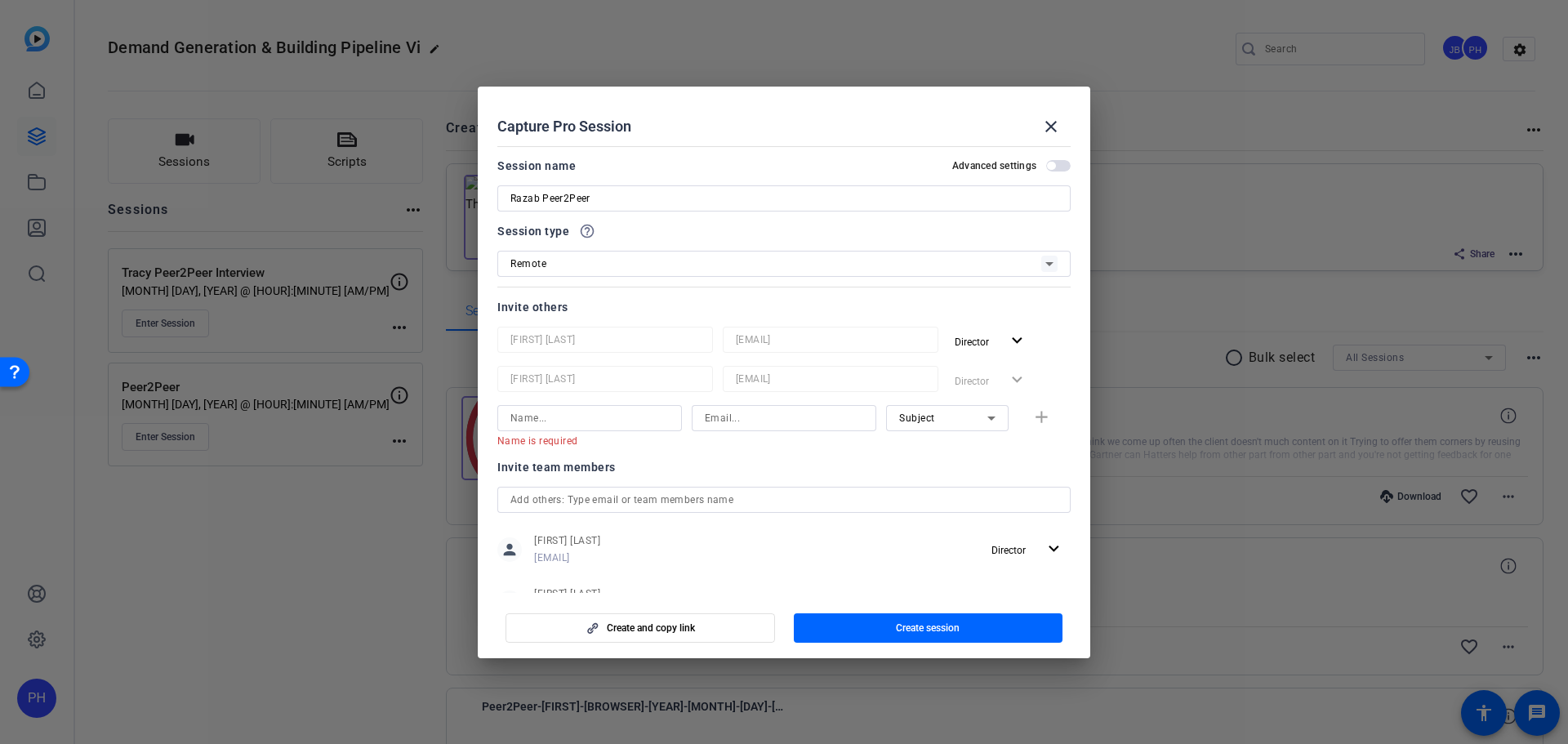 click at bounding box center [784, 418] 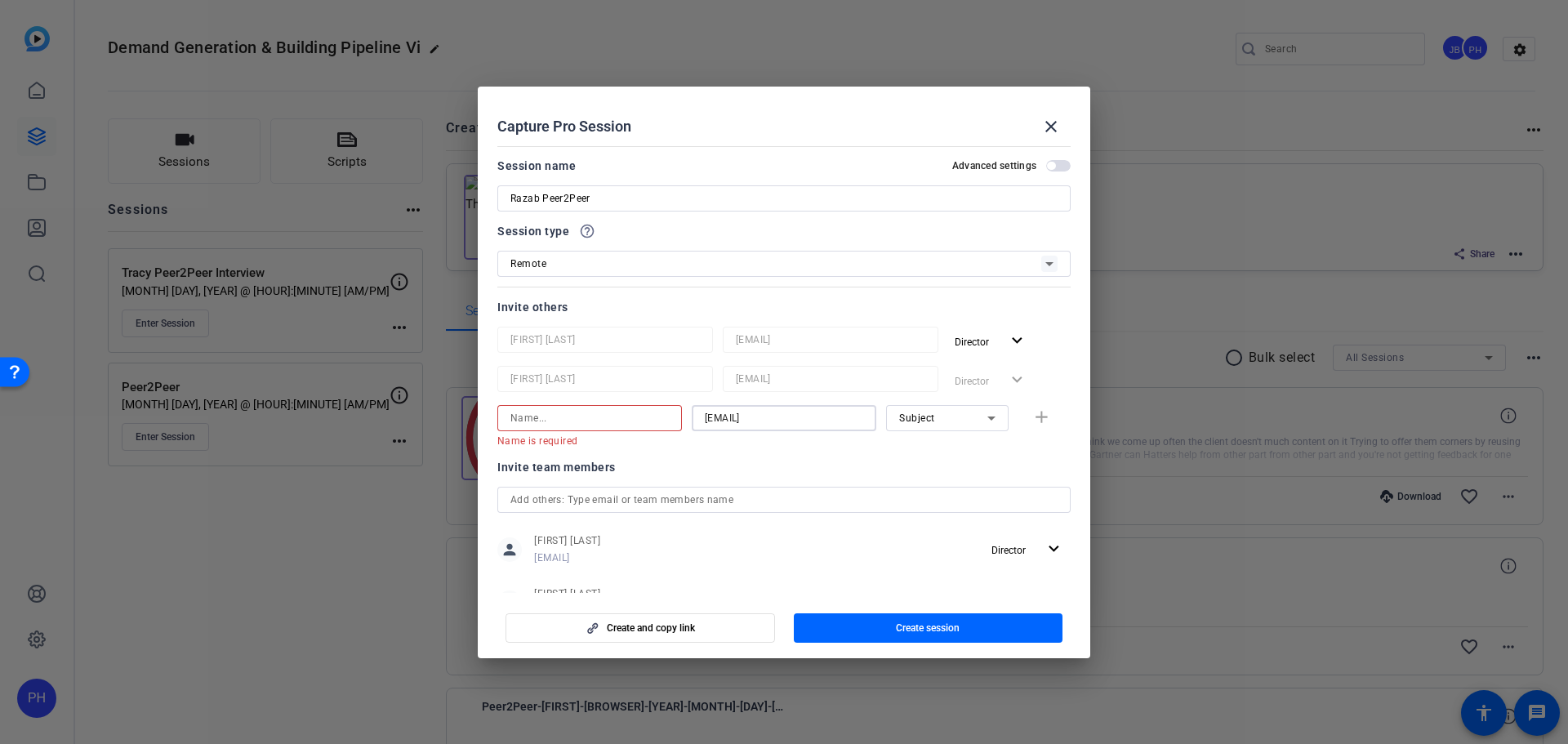 type on "[EMAIL]" 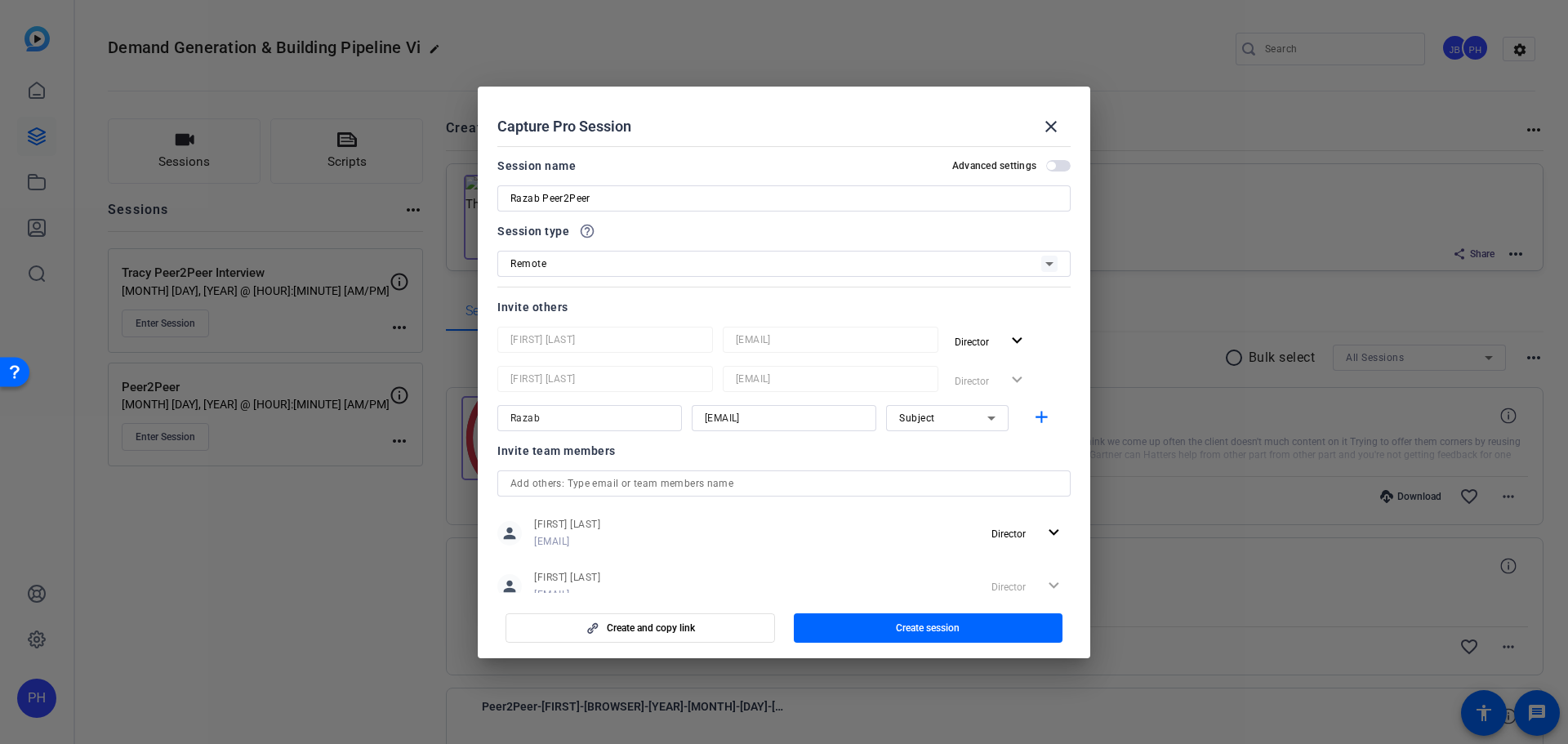 click on "Razab" at bounding box center (590, 418) 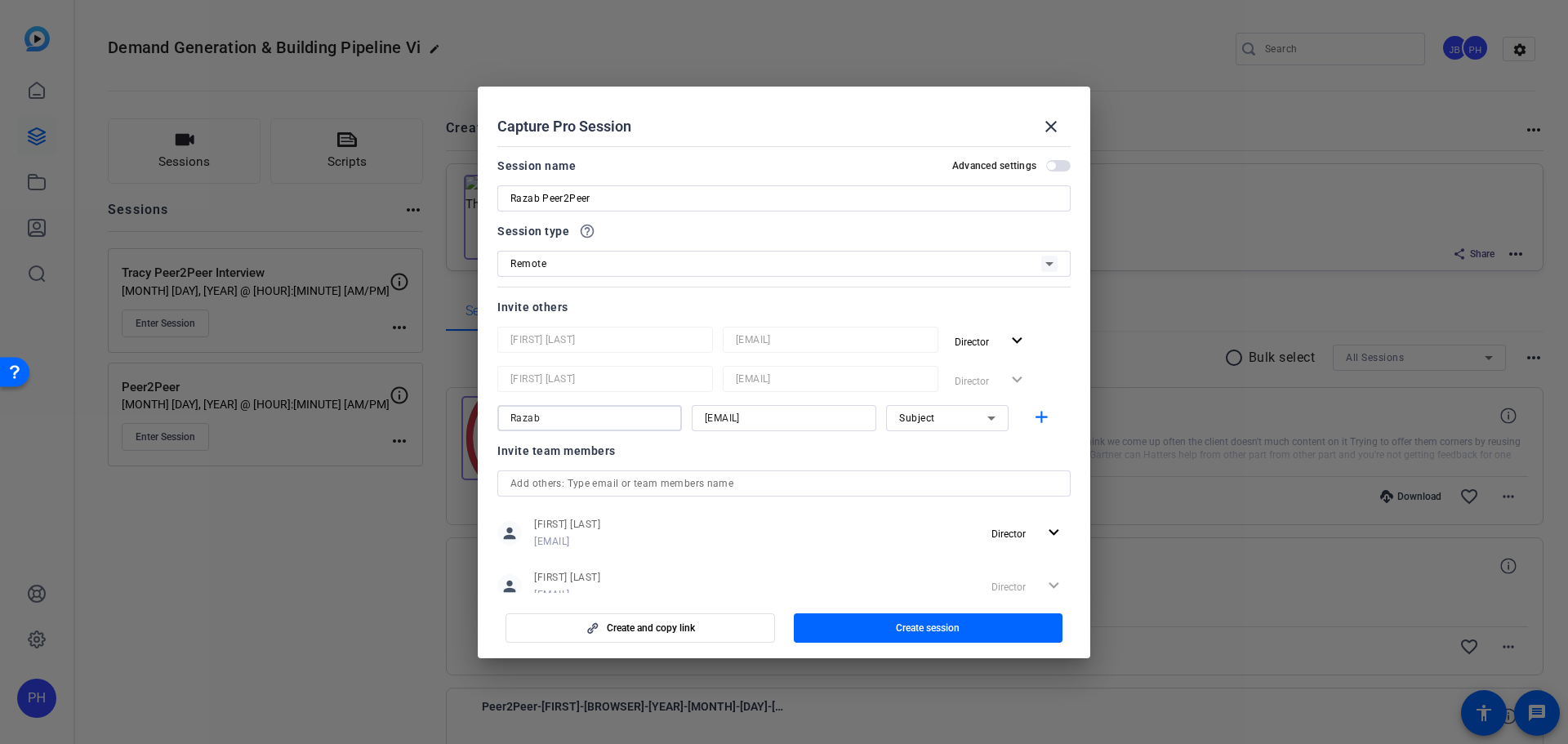 paste on "[FIRST] [LAST]" 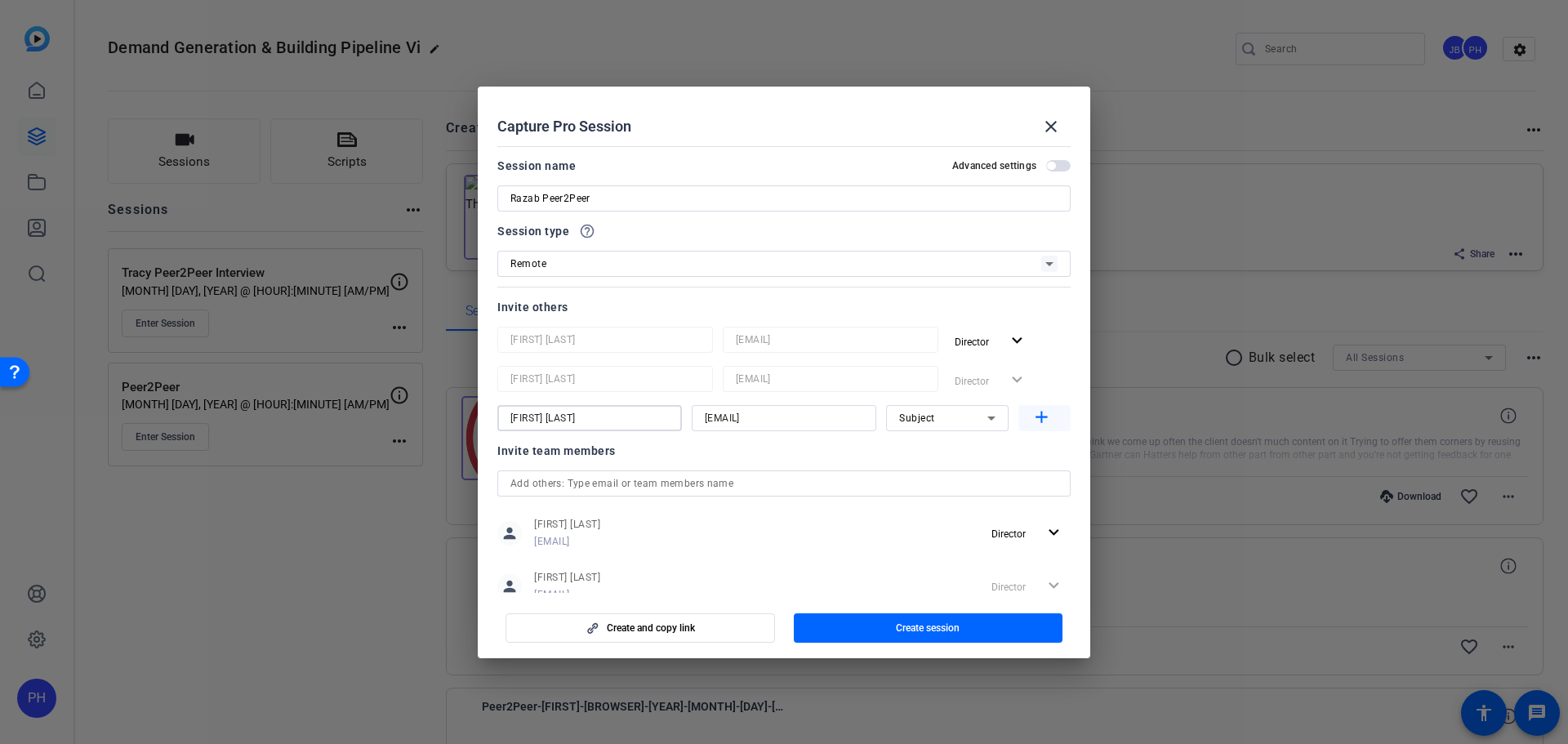 type on "[FIRST] [LAST]" 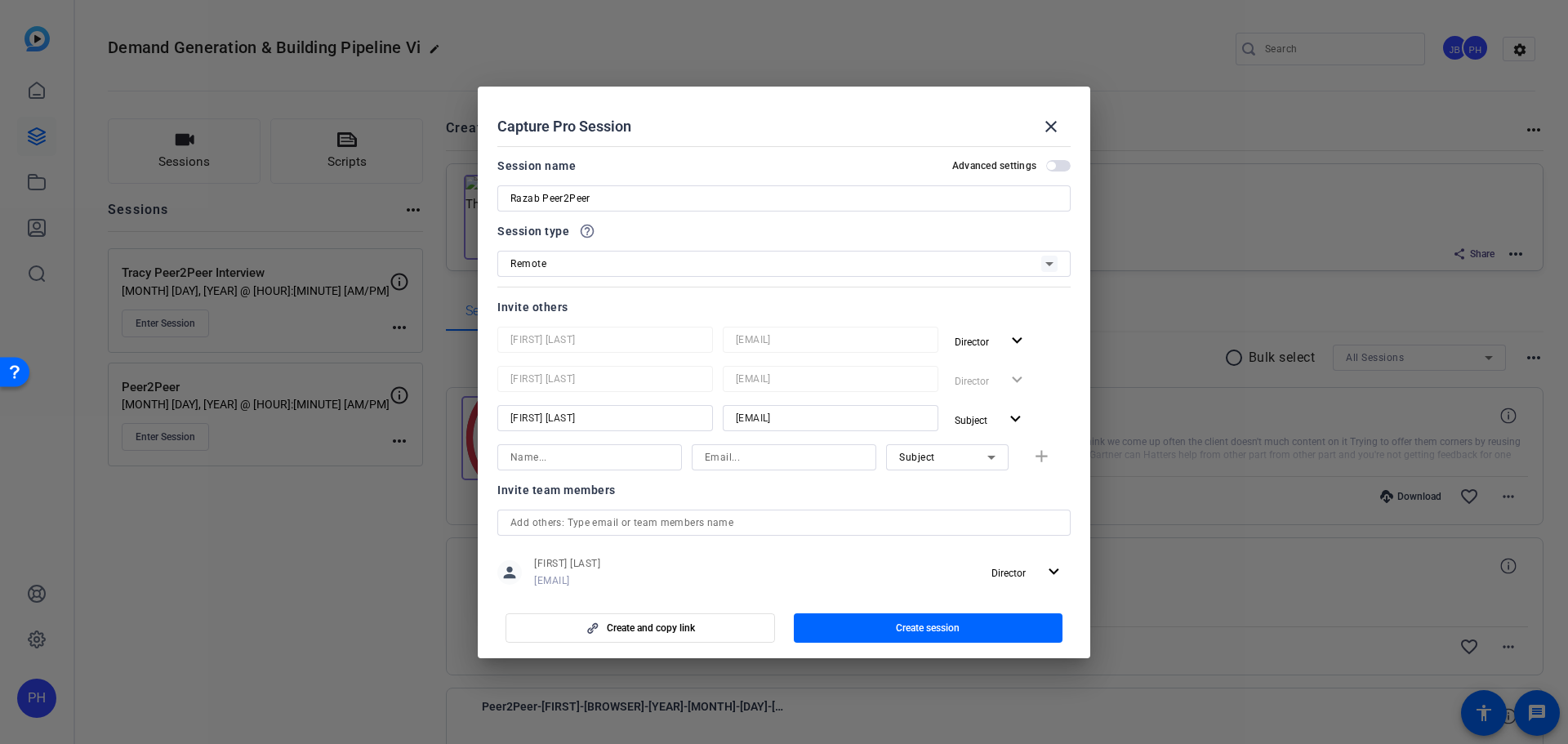click at bounding box center [590, 457] 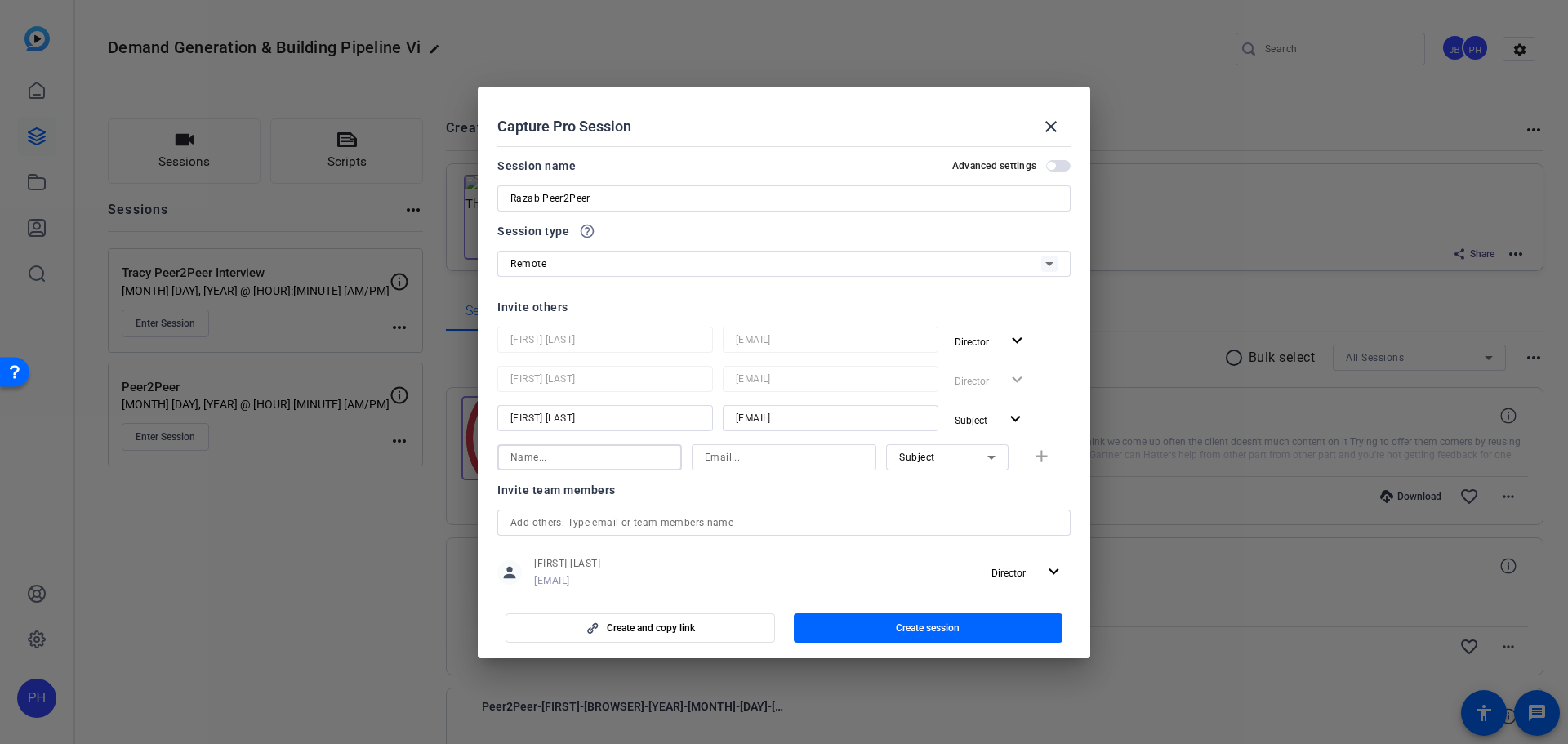 click on "Choose how to record close Self Record Easily record yourself or your screen.  Start Self Record  Capture Lite Quick and simple way to record  yourself with others. Add Capture Lite Video Request Share a link and collect recorded  responses anywhere, anytime. Add UGC Capture Pro  Run the shoot like a technical director,  with more advanced controls available.   Add Capture Pro   Capture Pro Session  close Session name Advanced settings Razab Peer2Peer Session type  help_outline  Remote Invite others [FIRST] [LAST] [EMAIL]  Director  expand_more [FIRST] [LAST] [EMAIL]  Director  expand_more Razab Quasem Chowdhury [EMAIL]  Subject  expand_more Subject add Invite team members person [FIRST] [LAST] [EMAIL] Director expand_more person [FIRST] [LAST] [EMAIL] Director expand_more
Create and copy link   Create session" at bounding box center (784, 372) 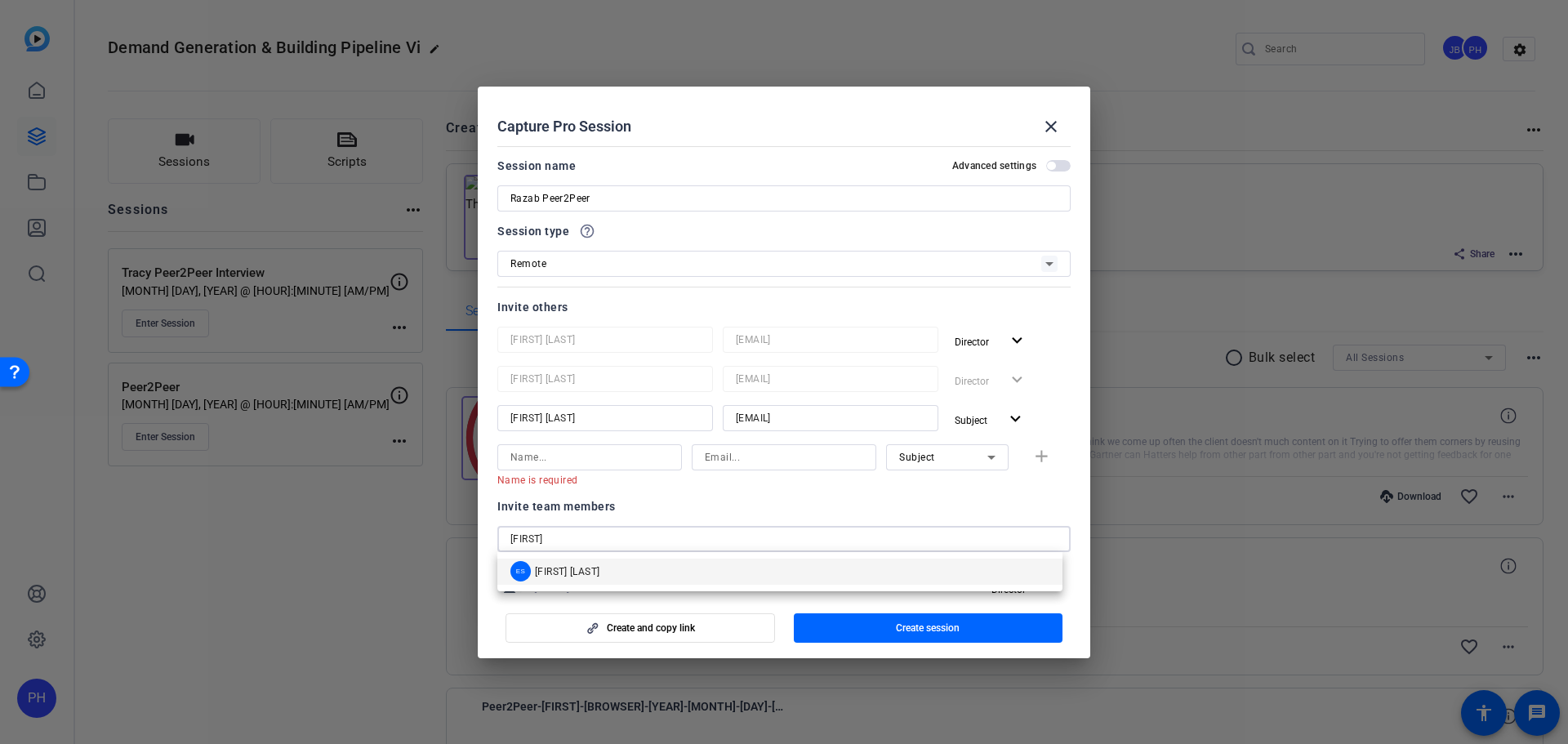 type on "[FIRST]" 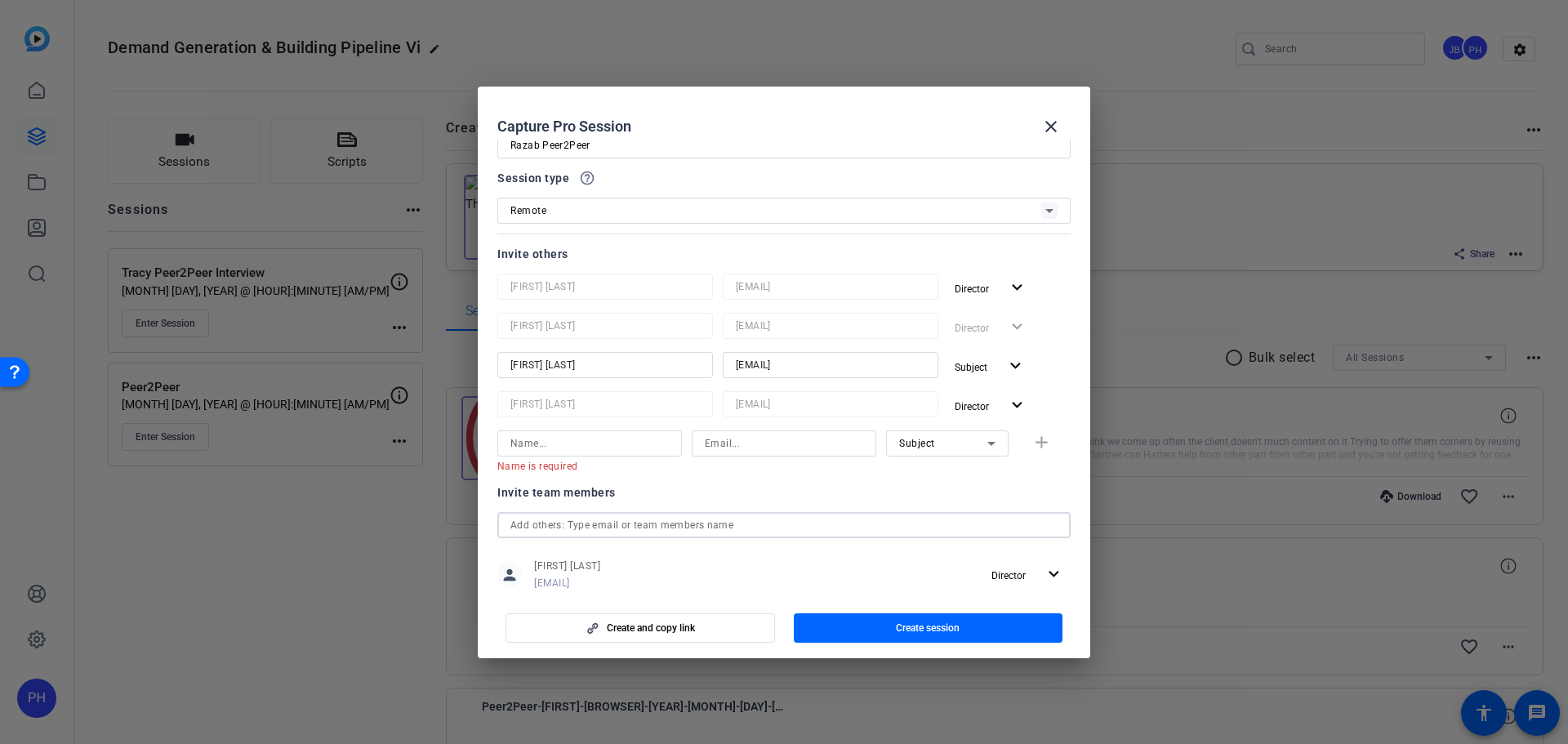 scroll, scrollTop: 82, scrollLeft: 0, axis: vertical 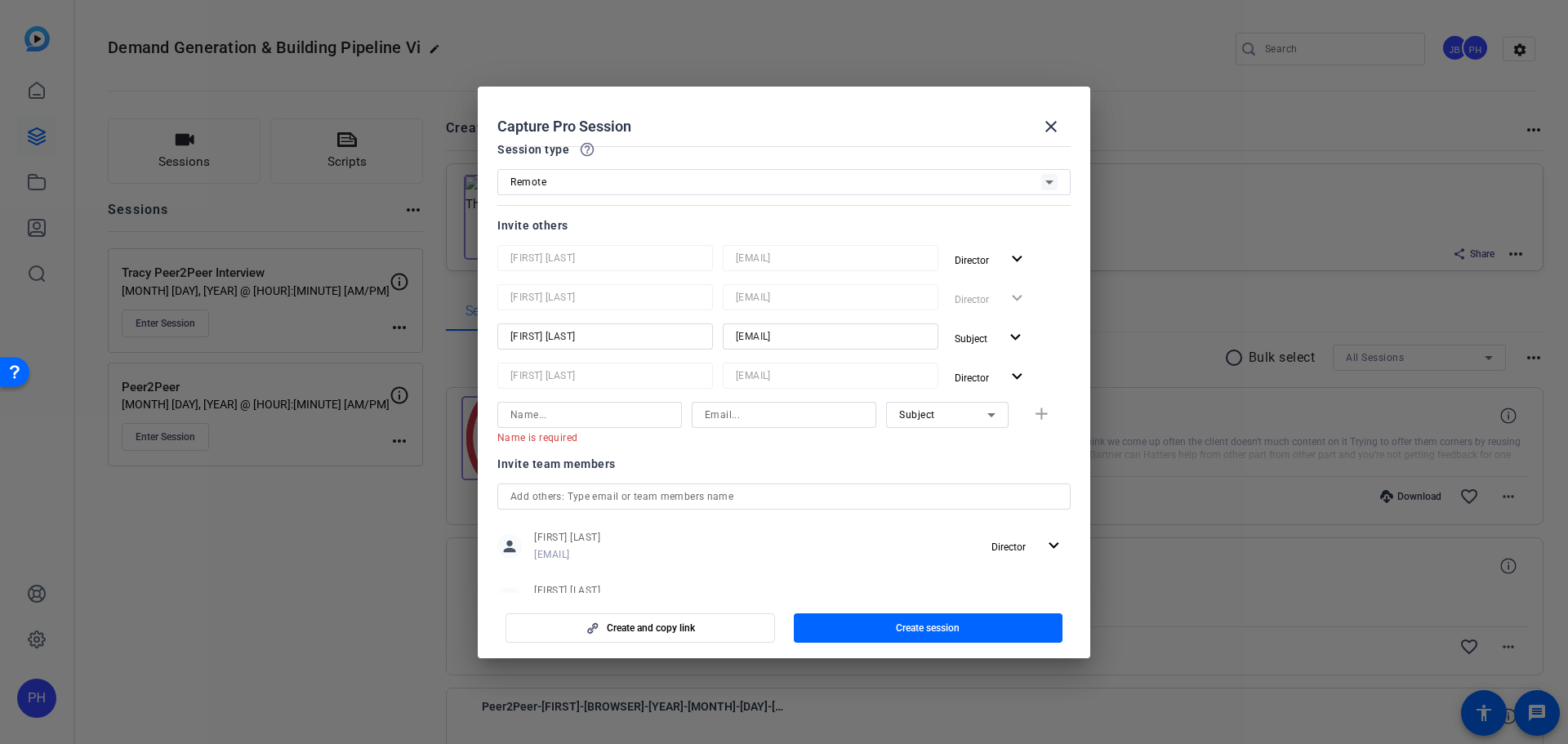 click on "Subject" 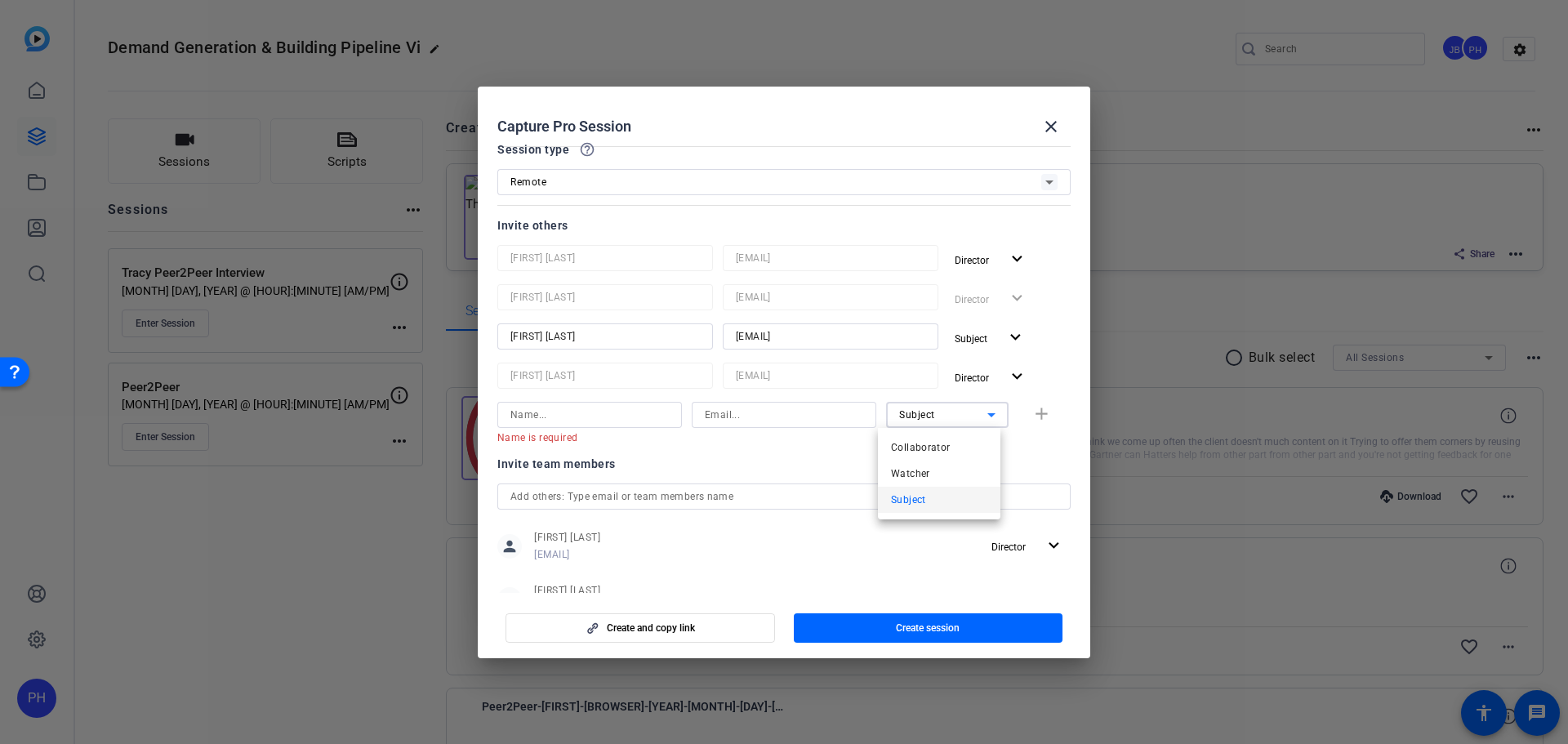 click at bounding box center (784, 372) 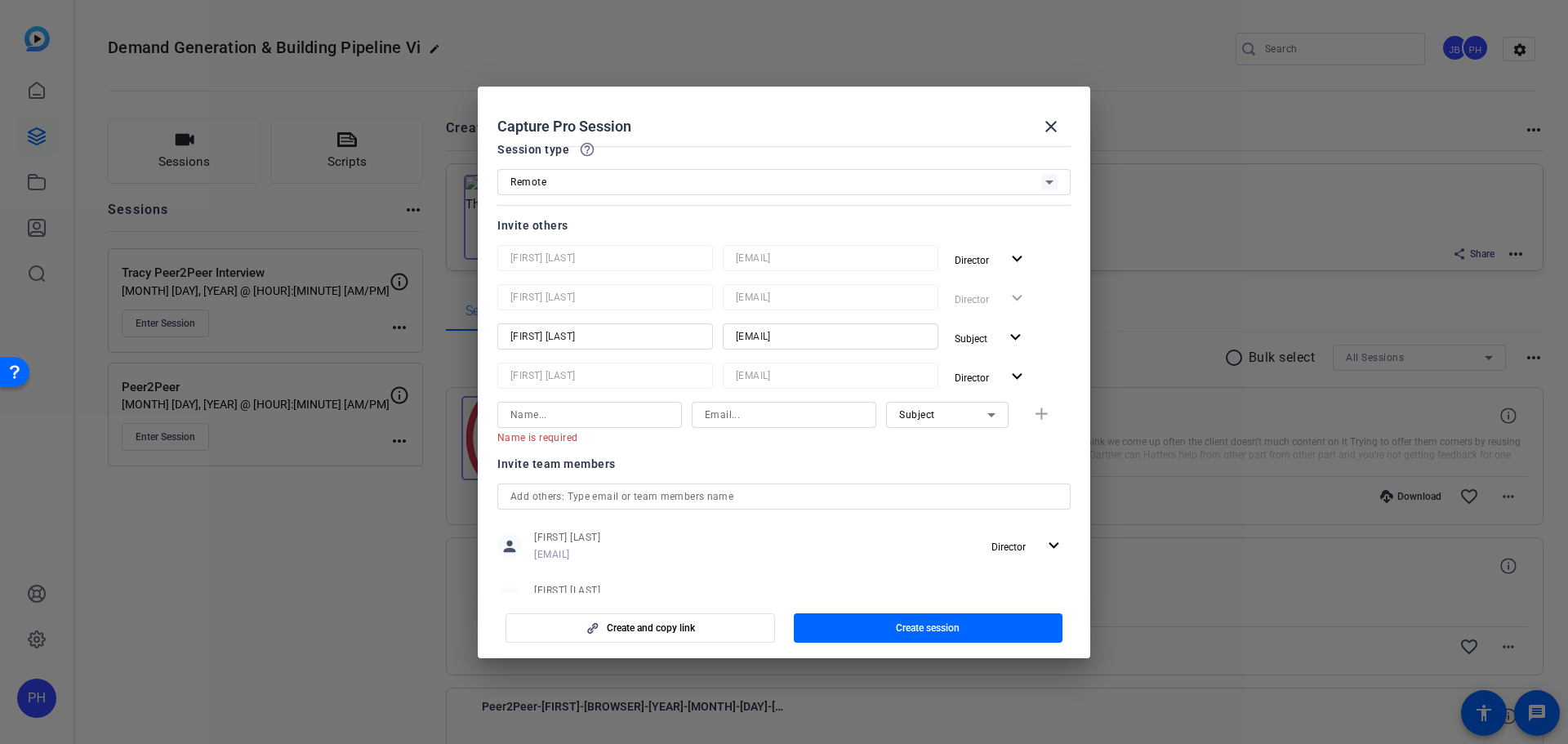 click 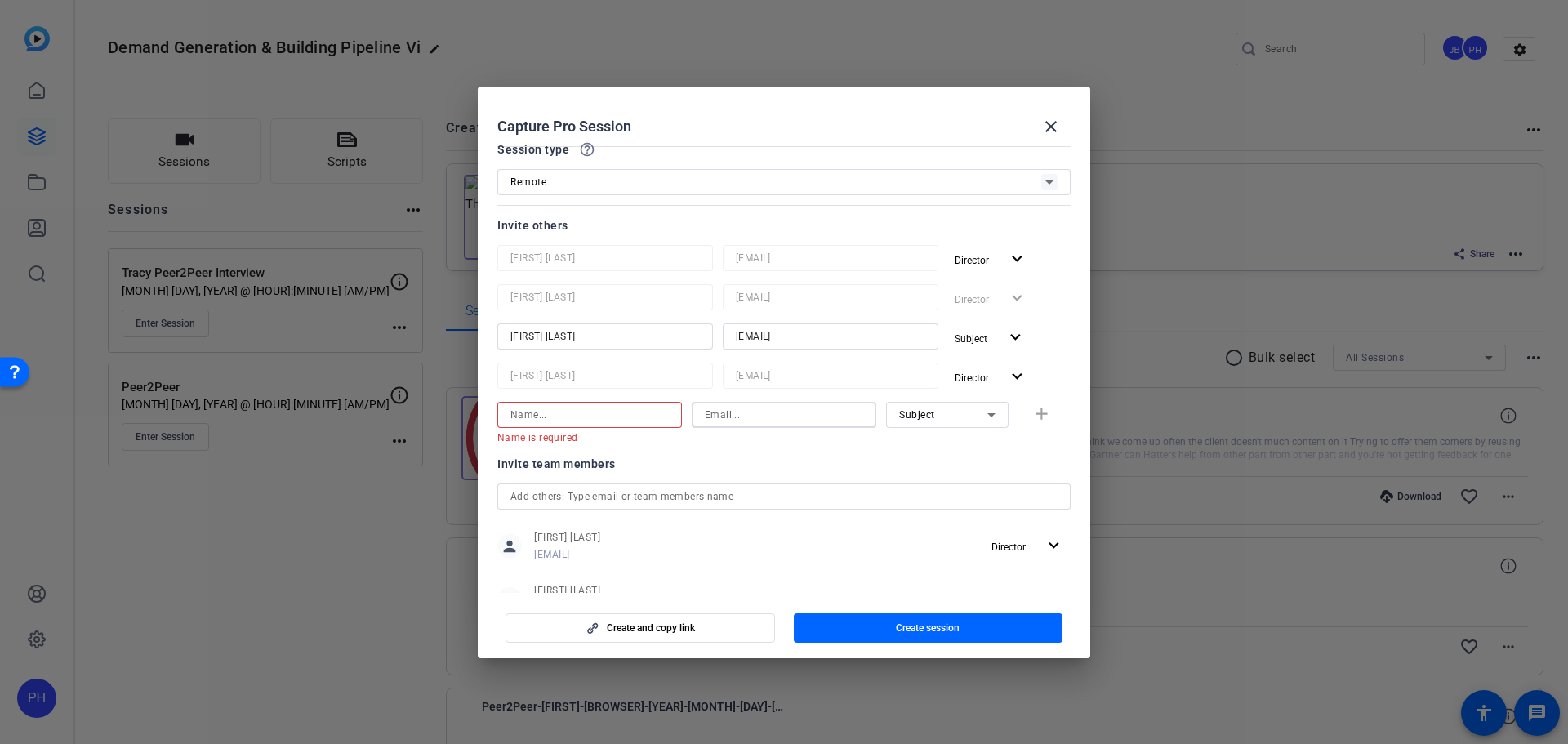 click at bounding box center [590, 415] 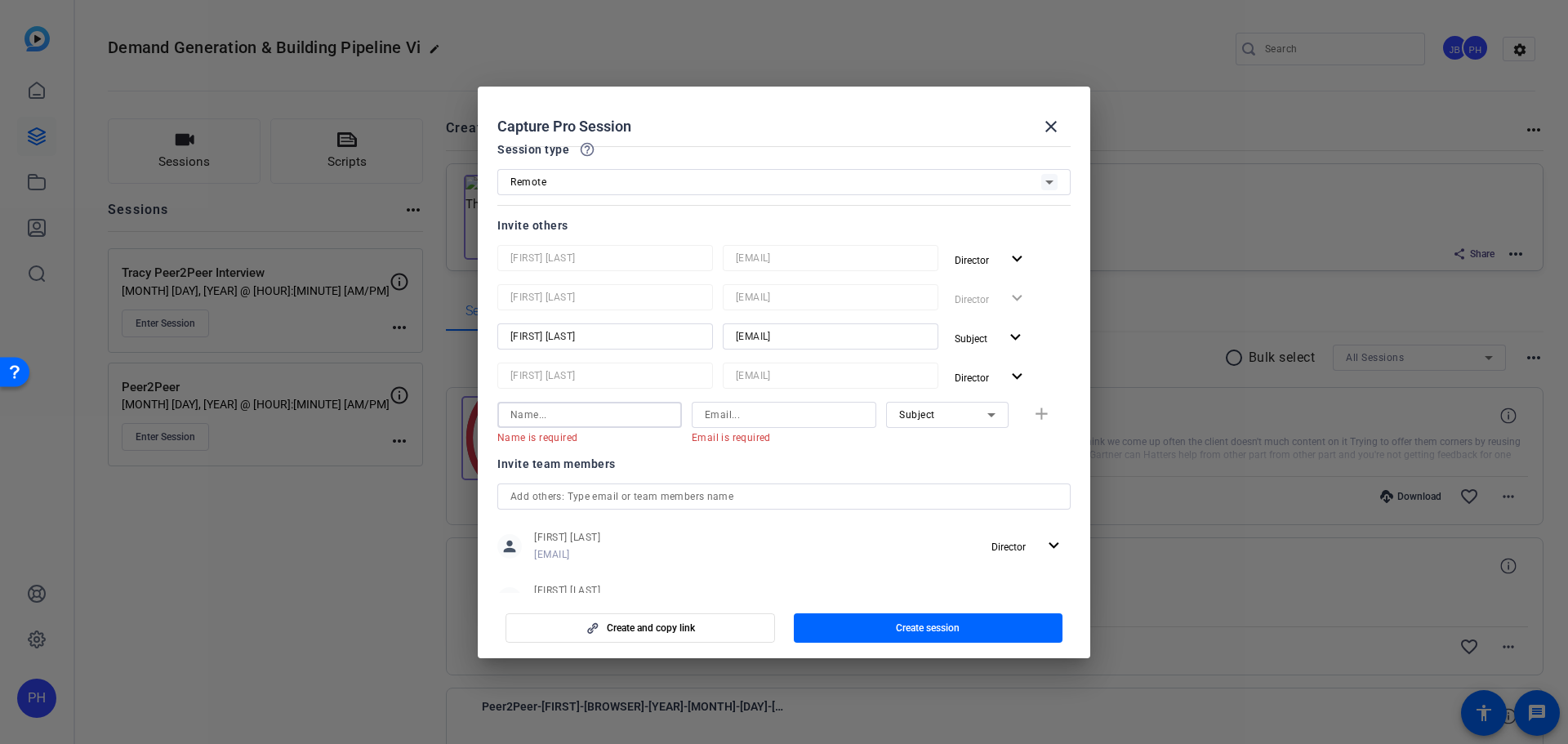 click 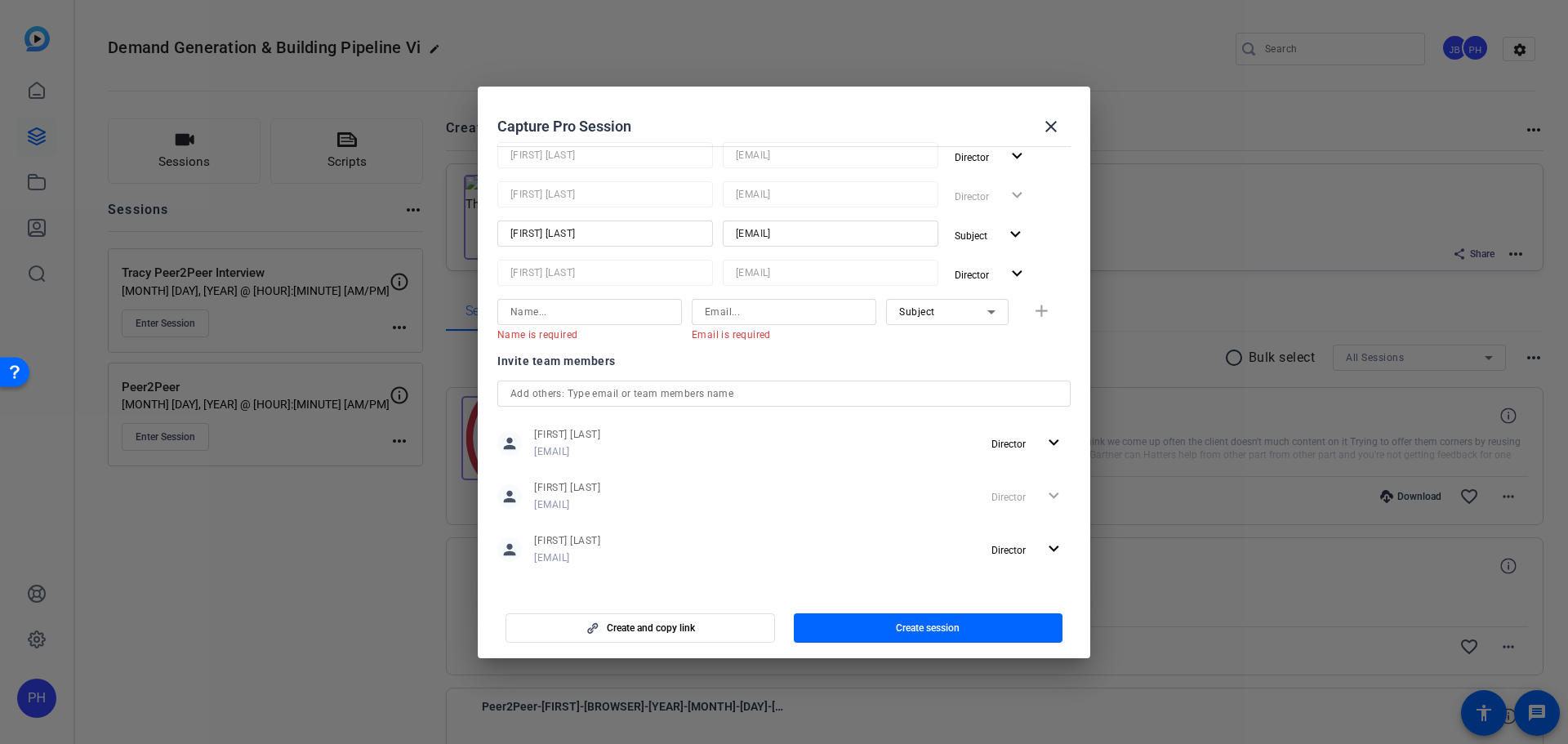 scroll, scrollTop: 196, scrollLeft: 0, axis: vertical 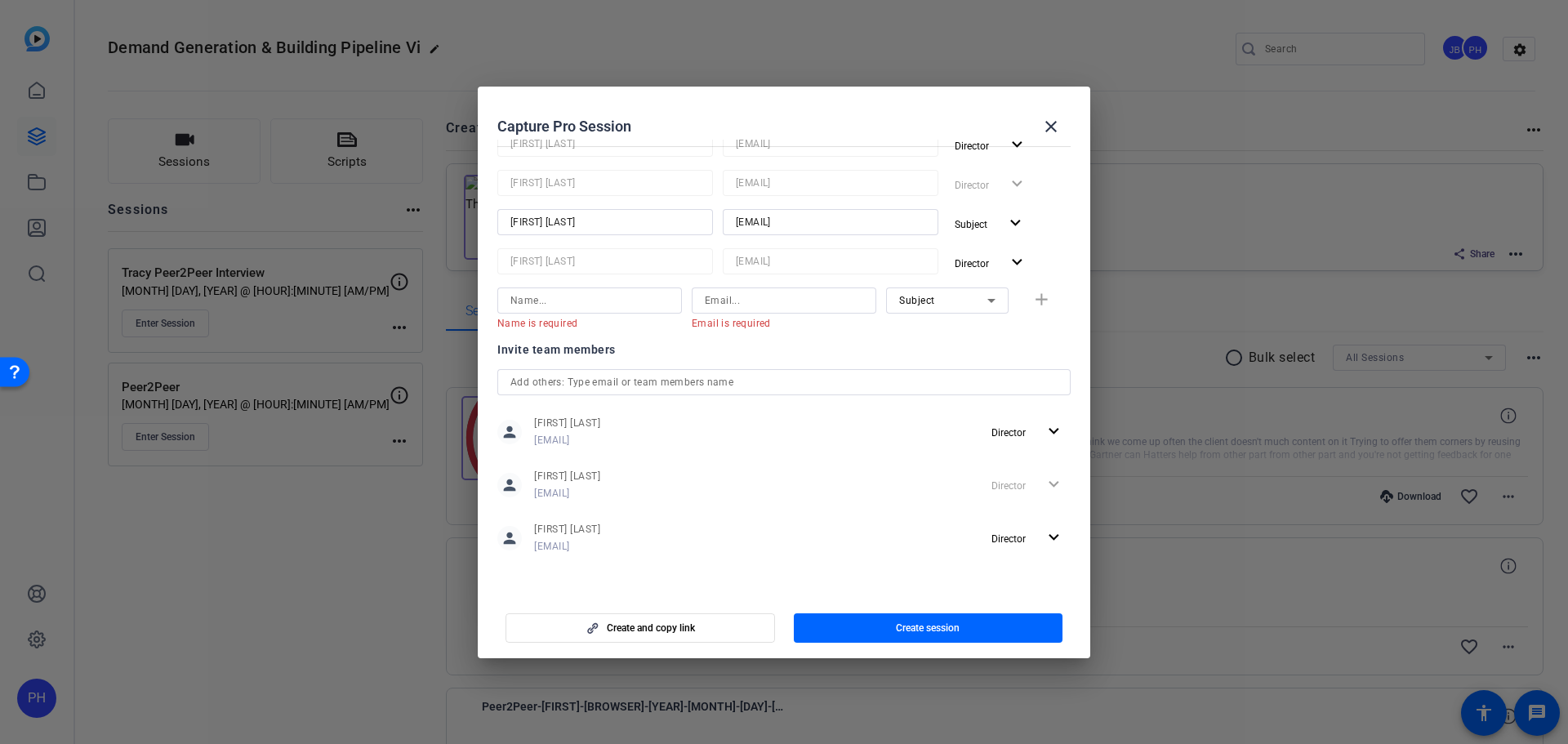 click on "Create and copy link" 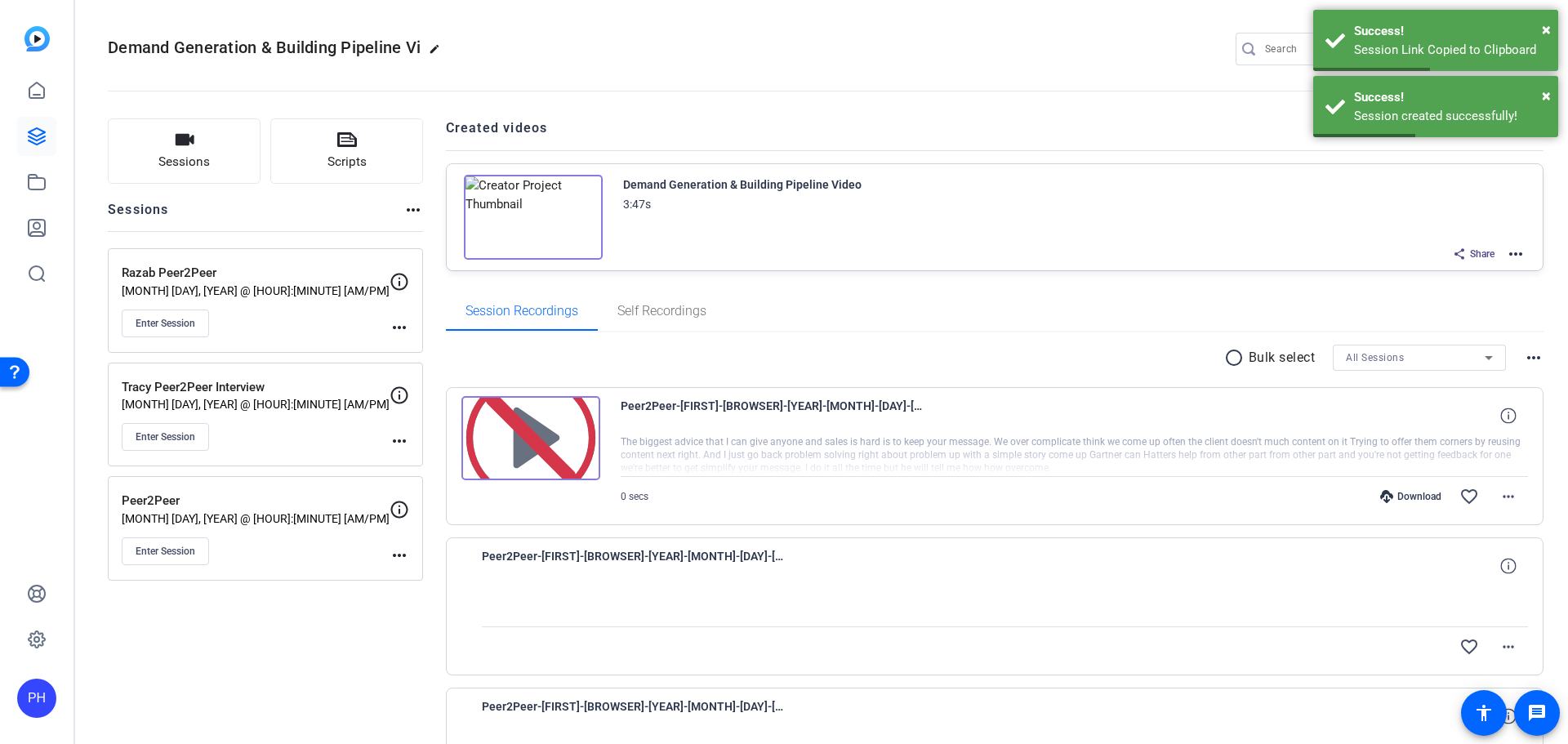 click on "more_horiz" 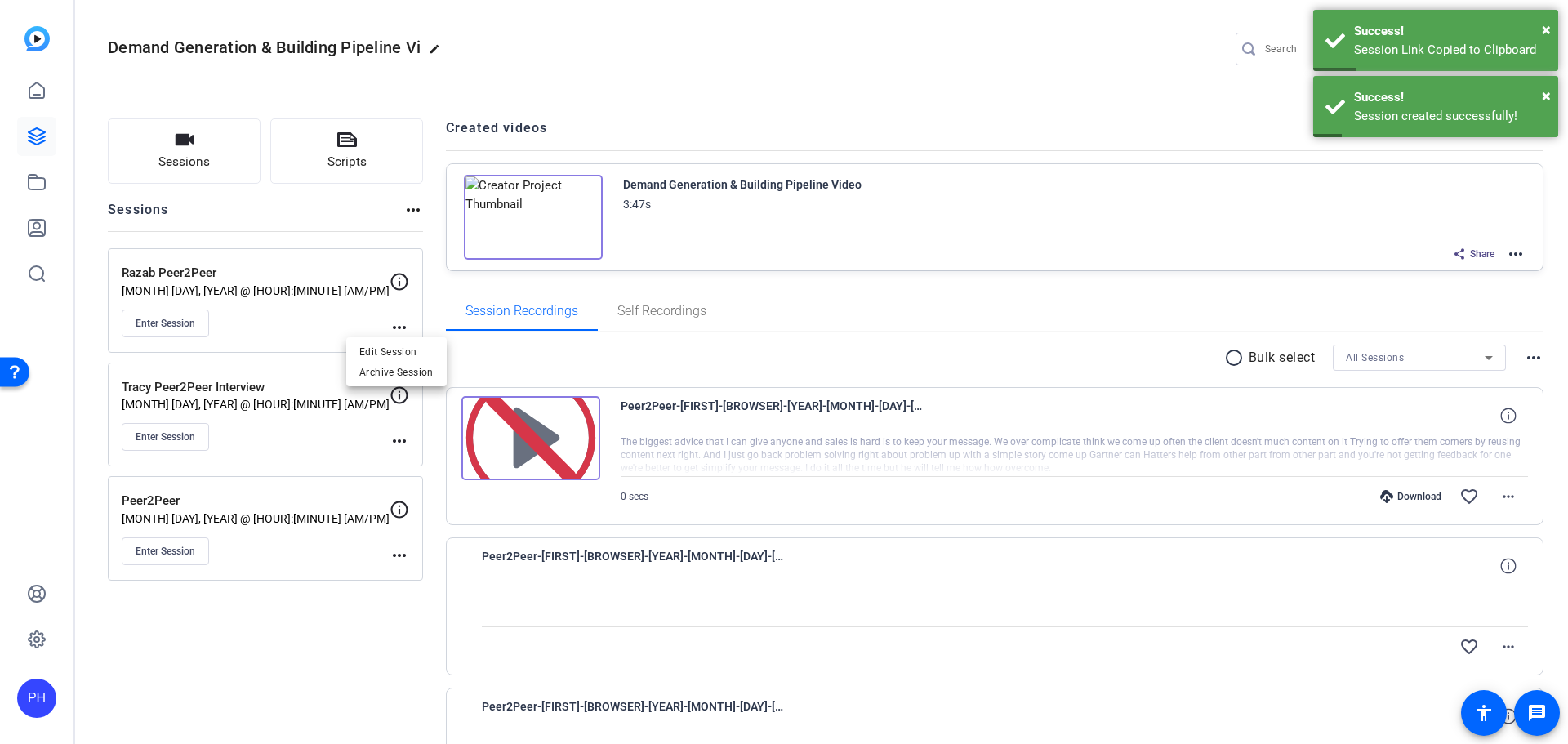 click at bounding box center (784, 372) 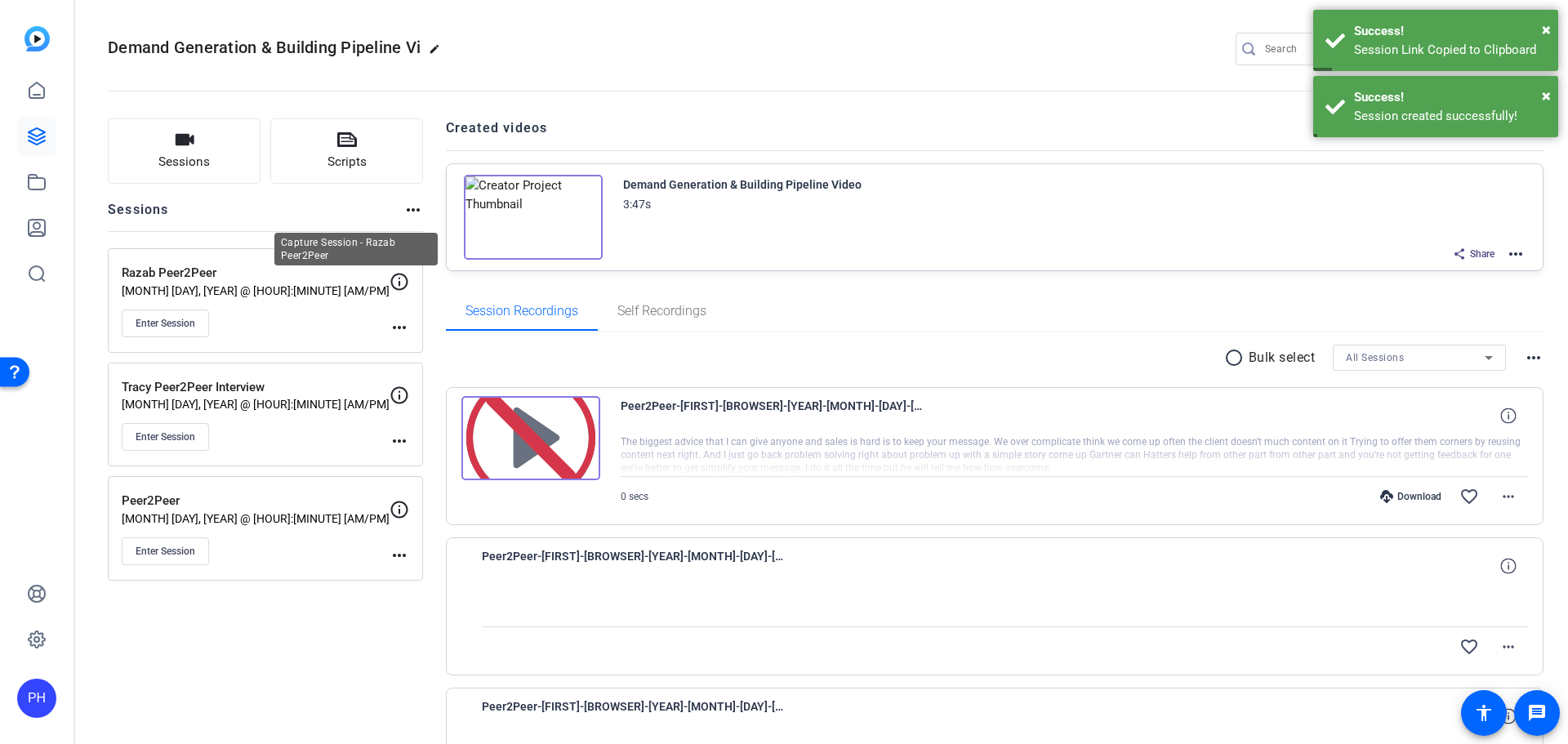 click 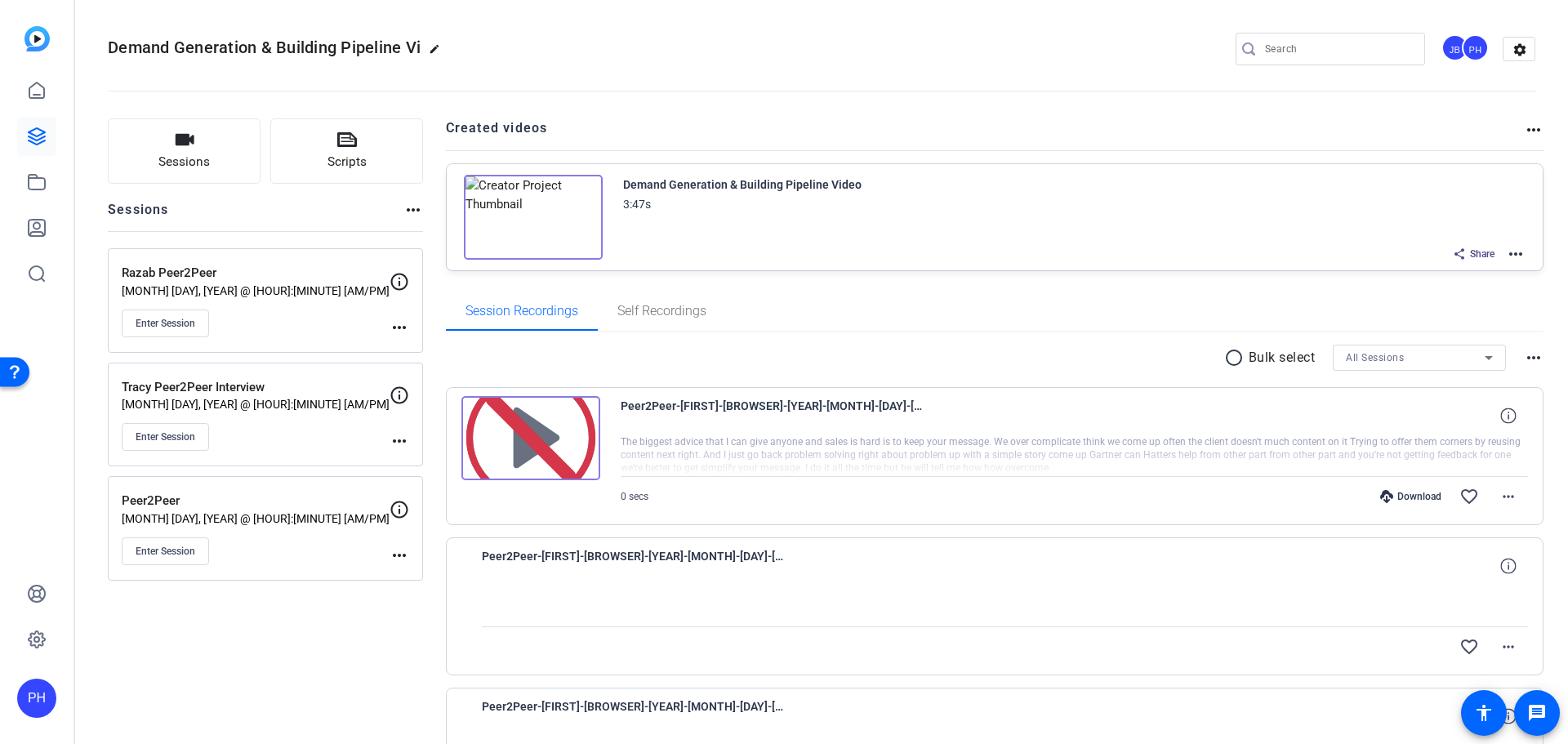 click on "Razab Peer2Peer   [MONTH] [DAY], [YEAR] @ [HOUR]:[MINUTE] [AM/PM]  Enter Session
more_horiz" 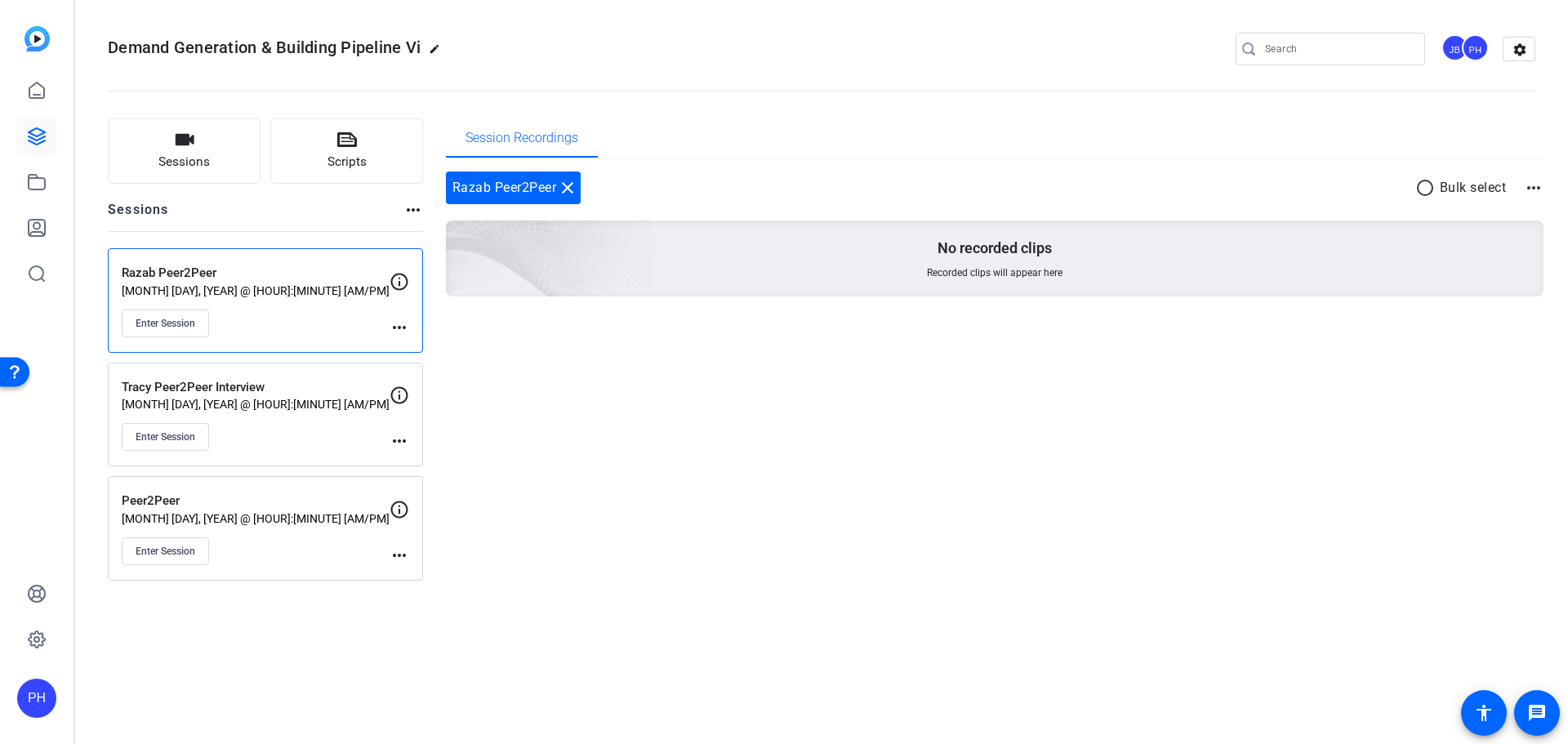 click on "more_horiz" 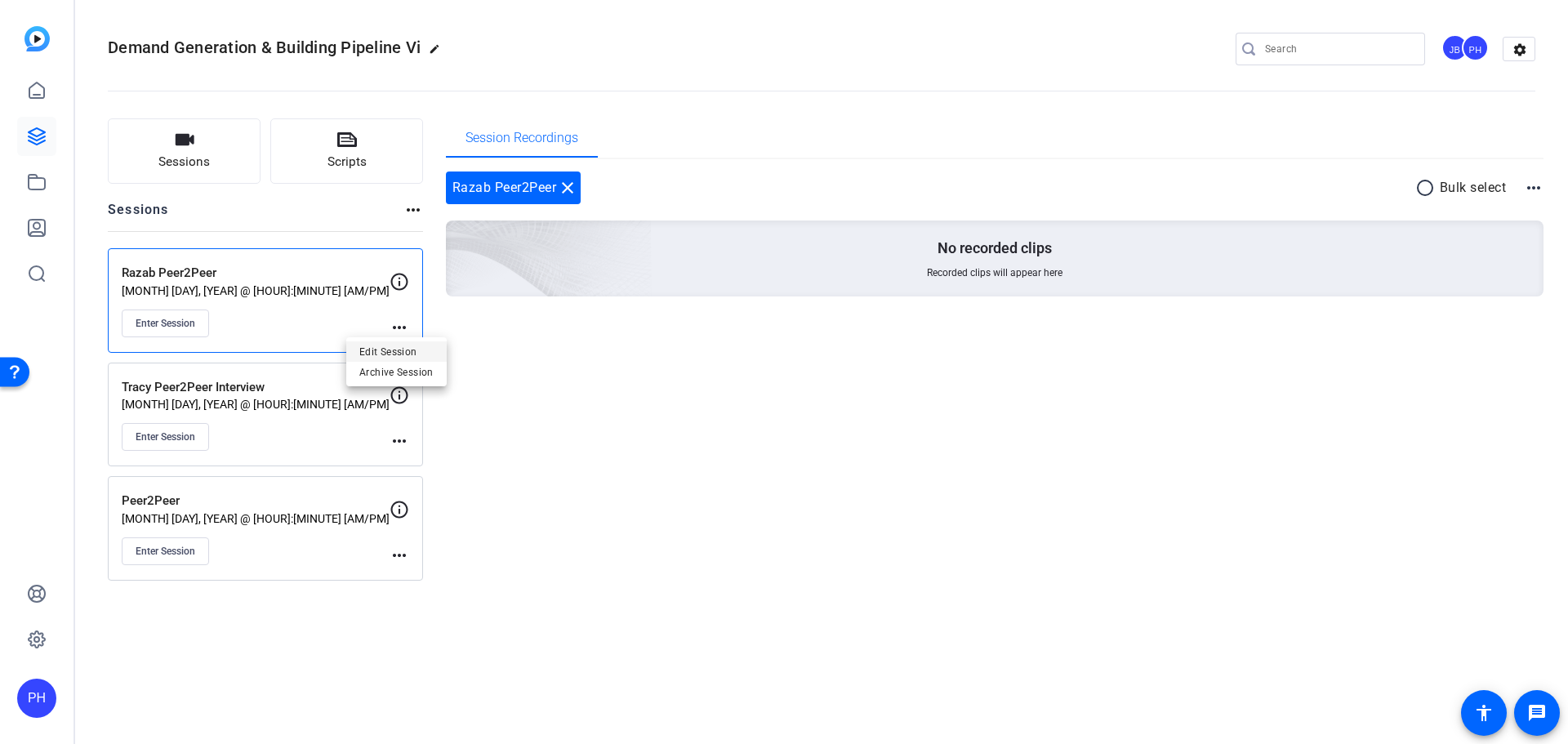 click on "Edit Session" at bounding box center (396, 351) 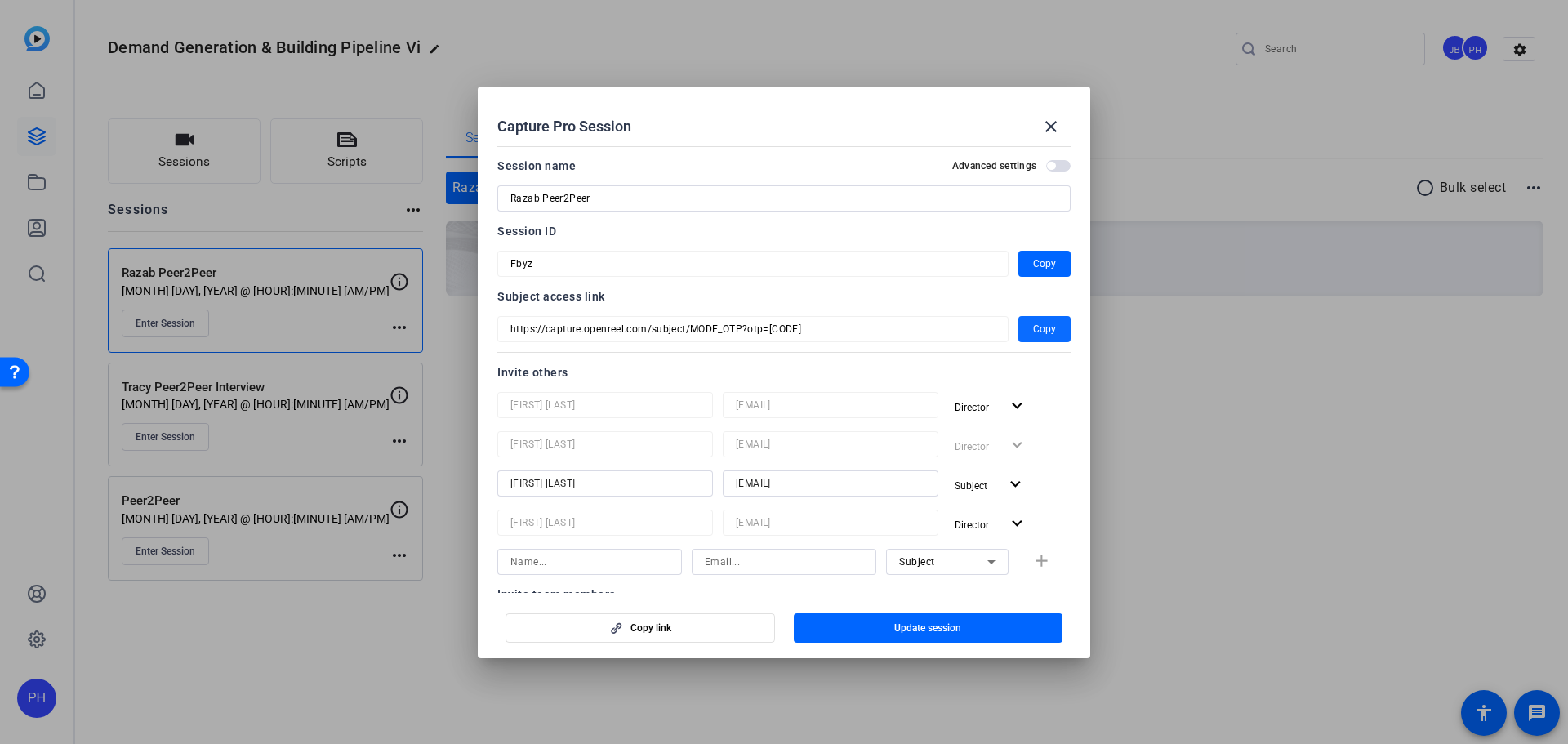click at bounding box center (1045, 329) 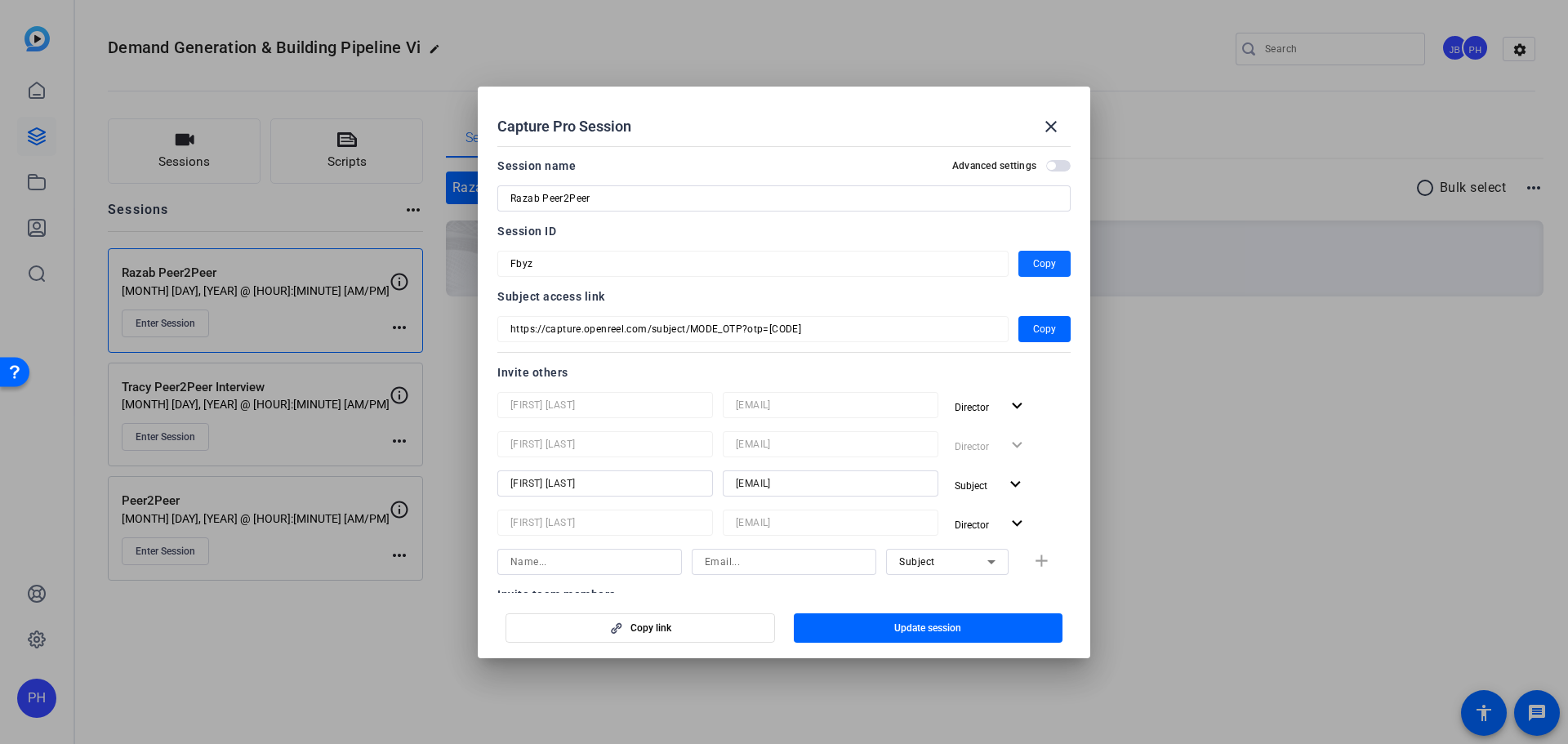 click at bounding box center [1045, 264] 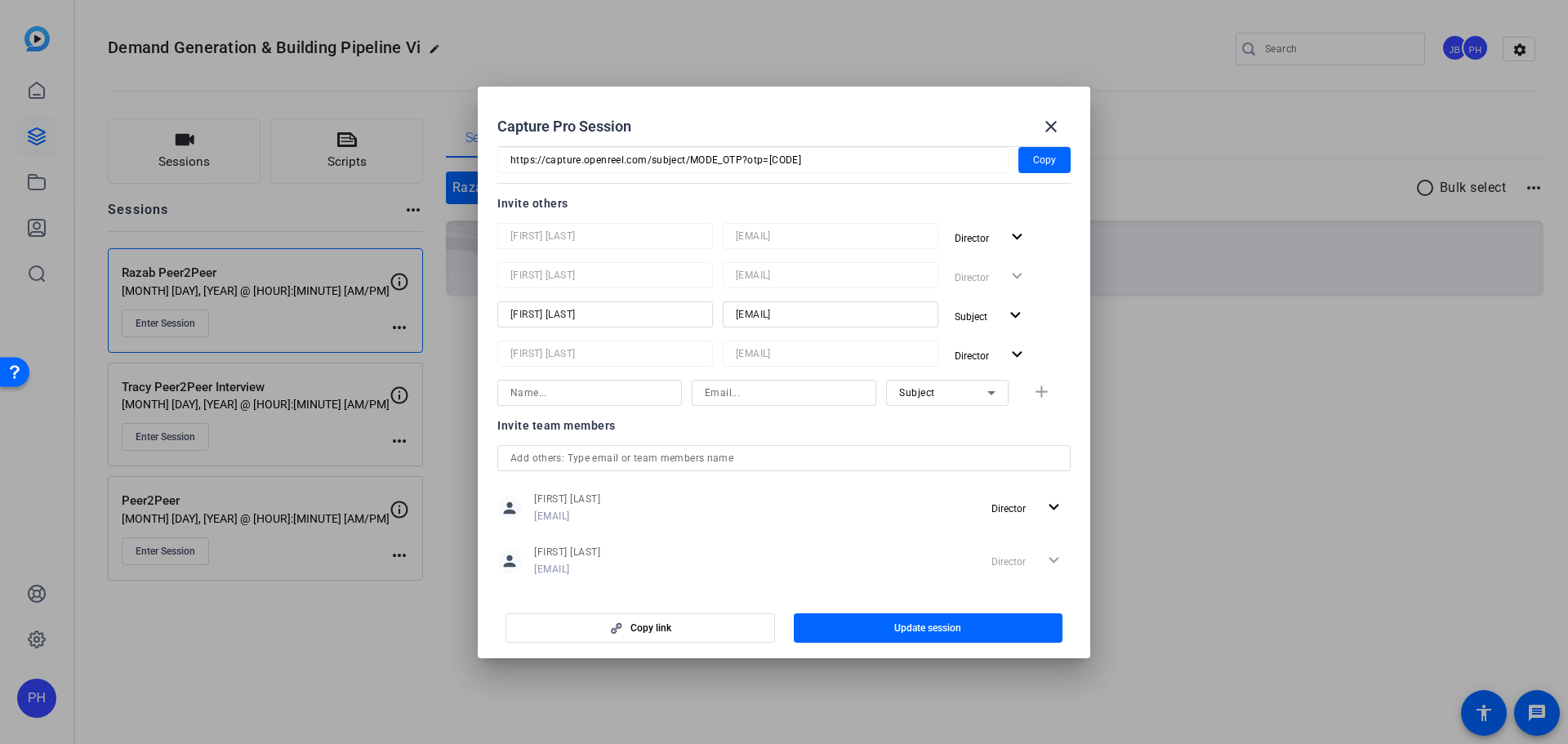 scroll, scrollTop: 82, scrollLeft: 0, axis: vertical 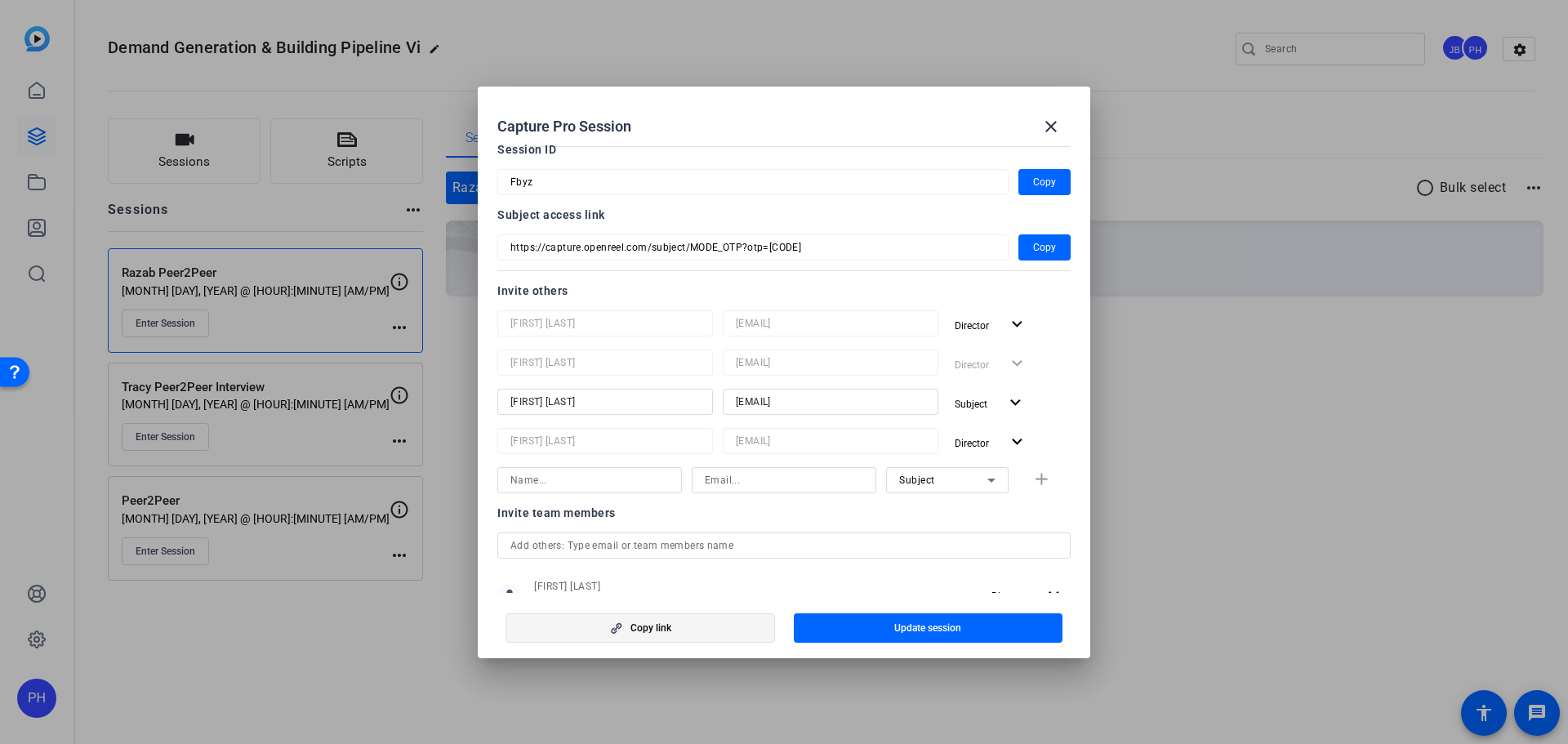 click on "Copy link" 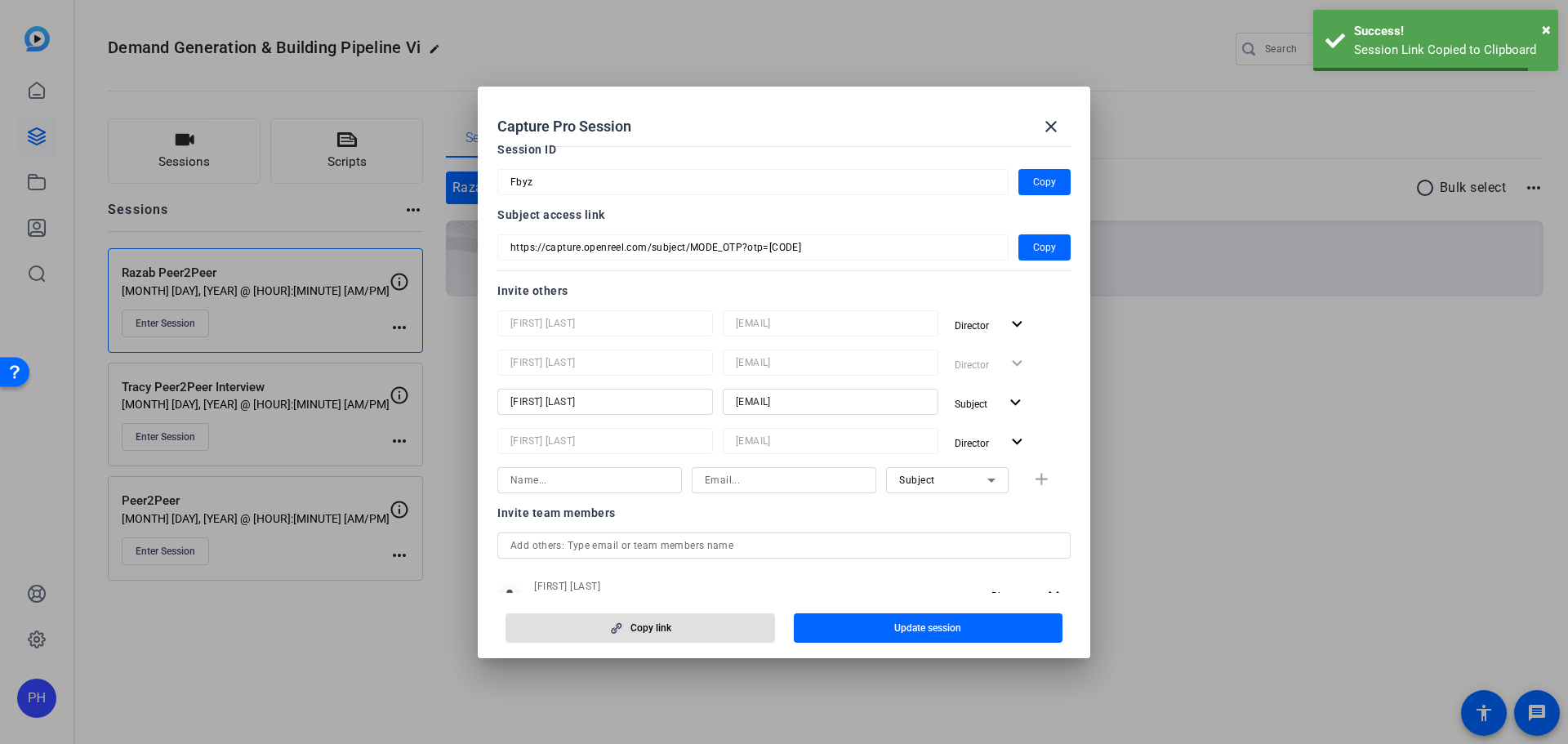 drag, startPoint x: 639, startPoint y: 631, endPoint x: 584, endPoint y: 635, distance: 55.145263 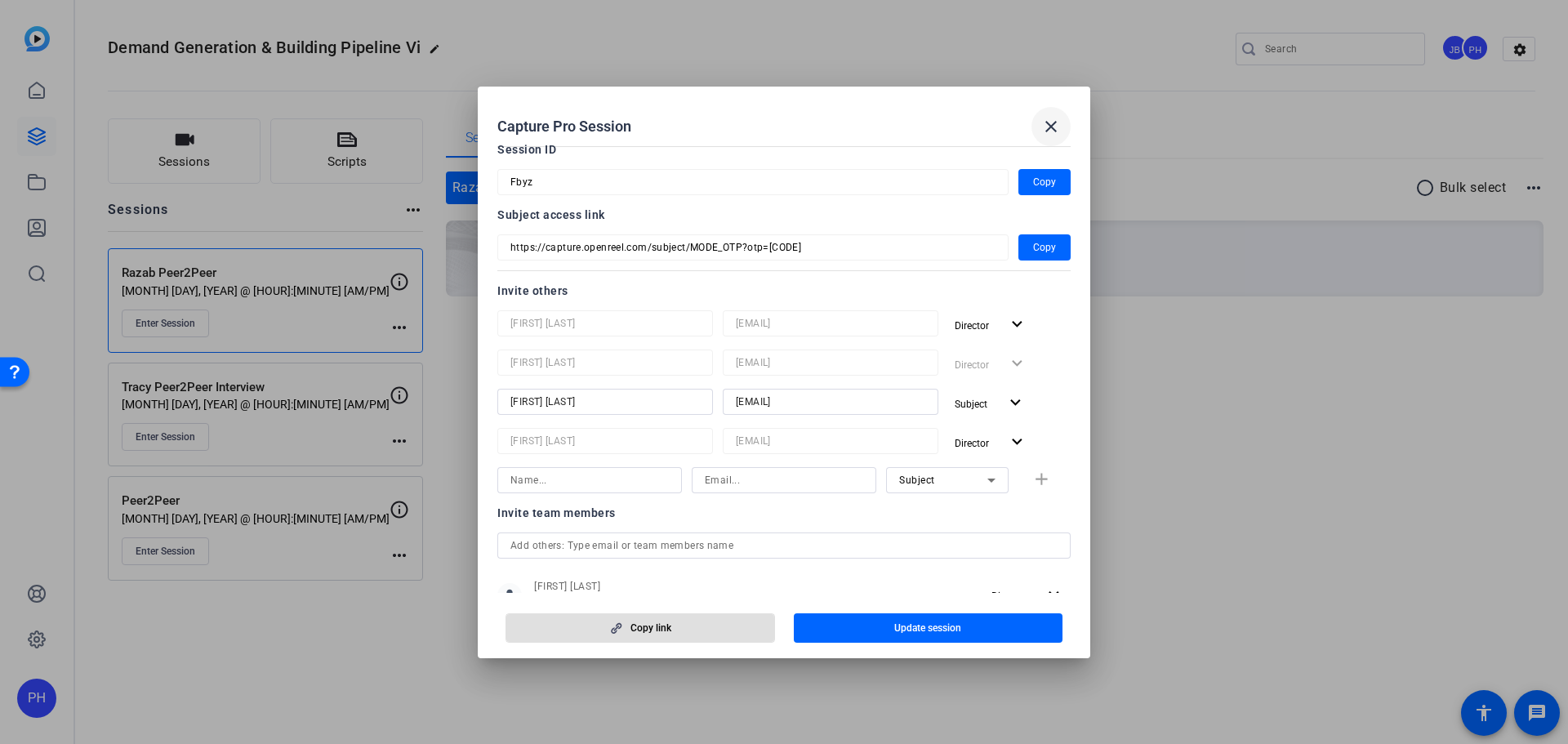 click on "close" at bounding box center (1051, 127) 